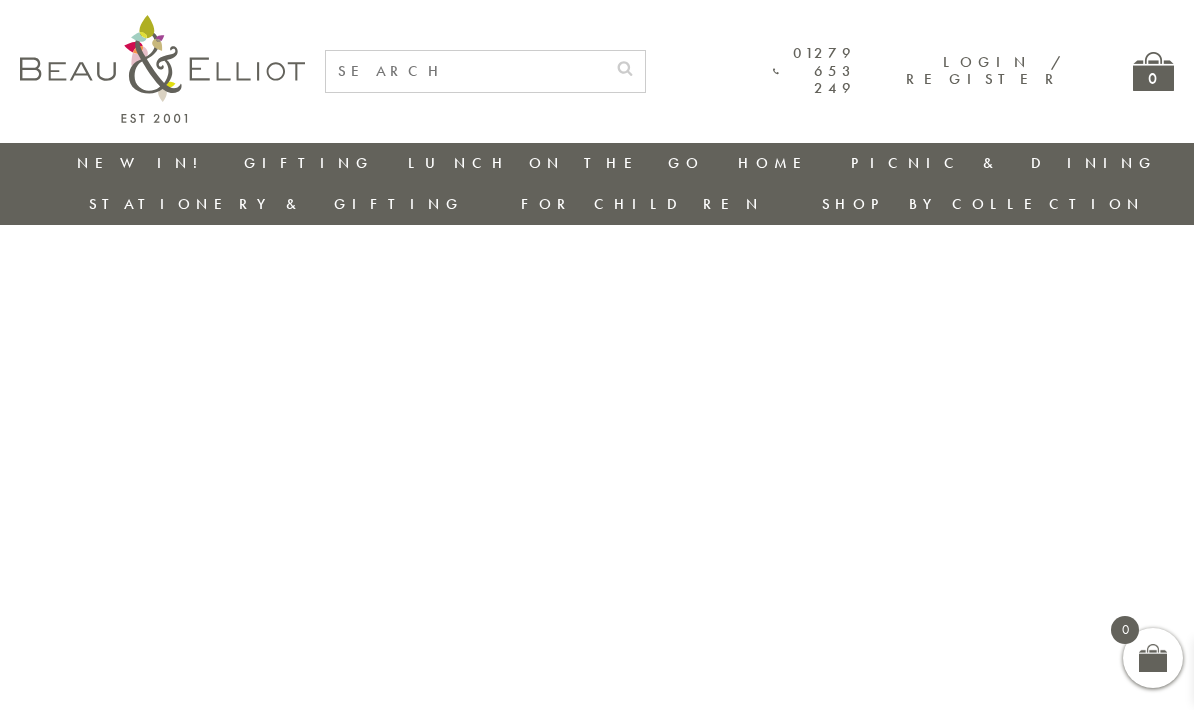 scroll, scrollTop: 0, scrollLeft: 0, axis: both 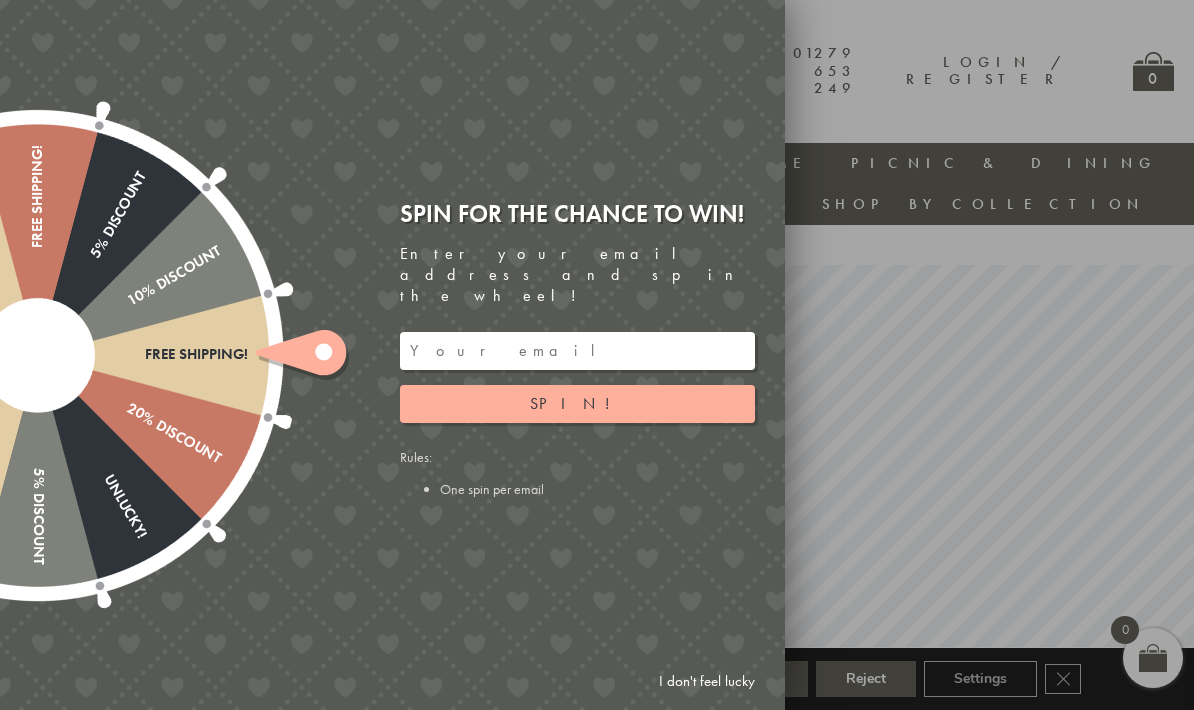 click on "I don't feel lucky" at bounding box center (707, 681) 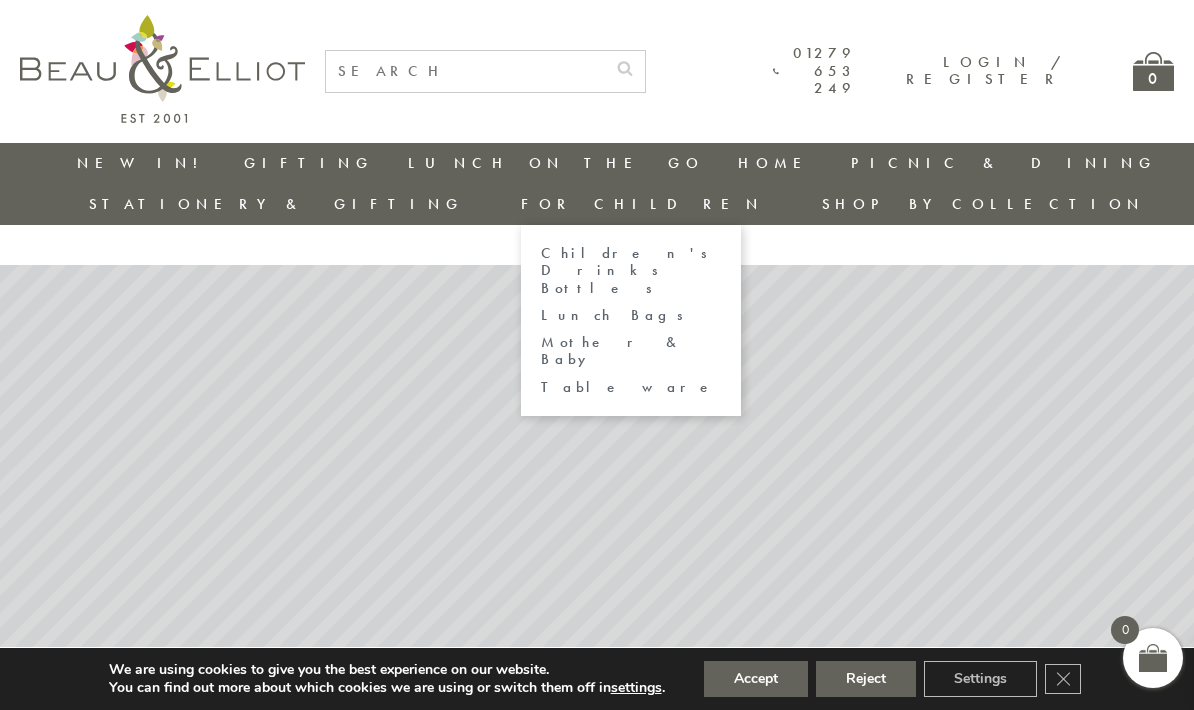 click on "Mother & Baby" at bounding box center (631, 351) 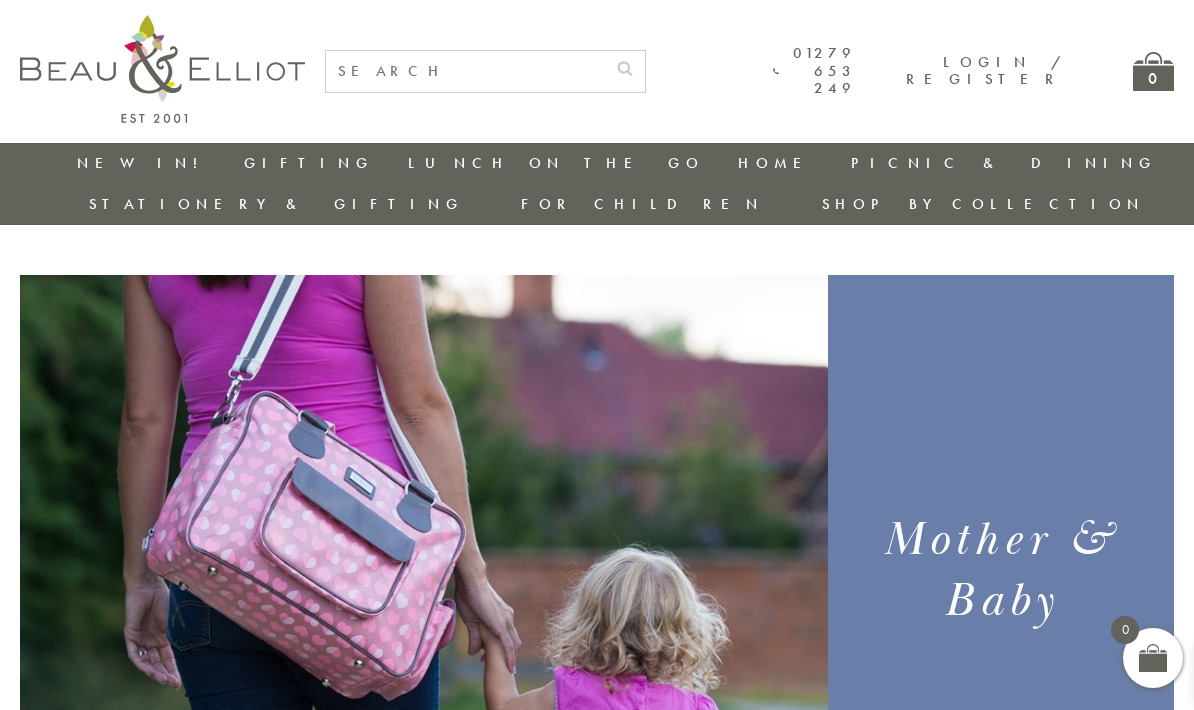 scroll, scrollTop: 0, scrollLeft: 0, axis: both 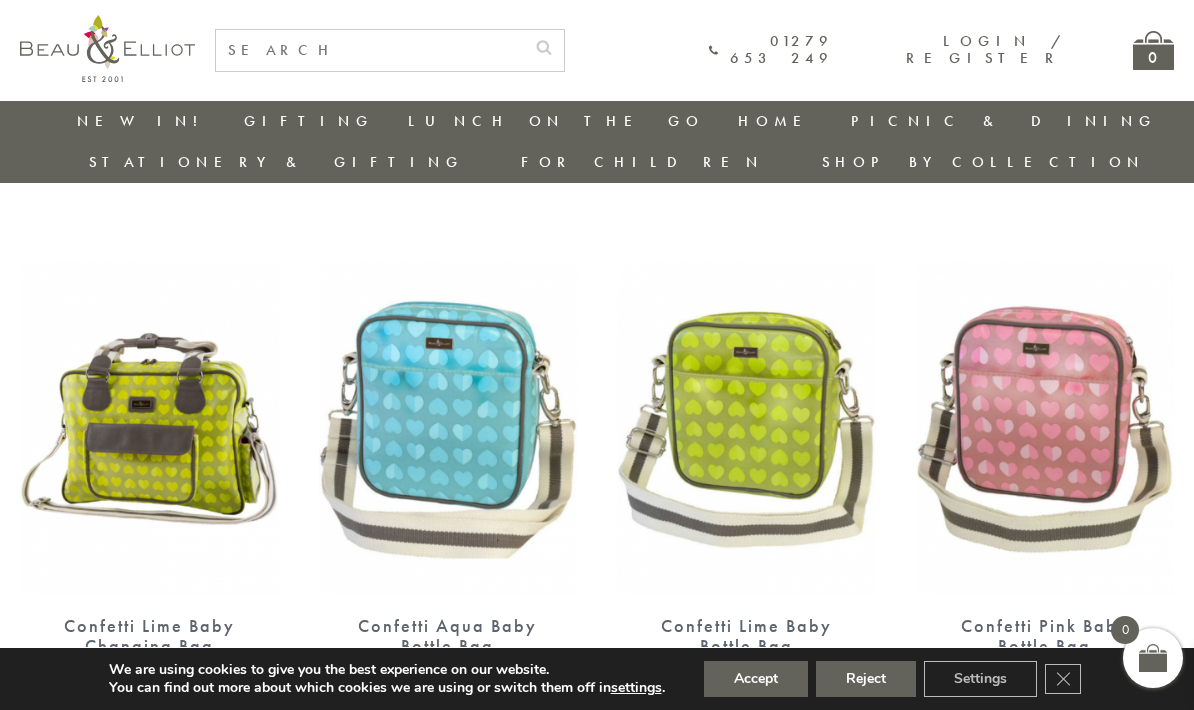 click at bounding box center [149, 429] 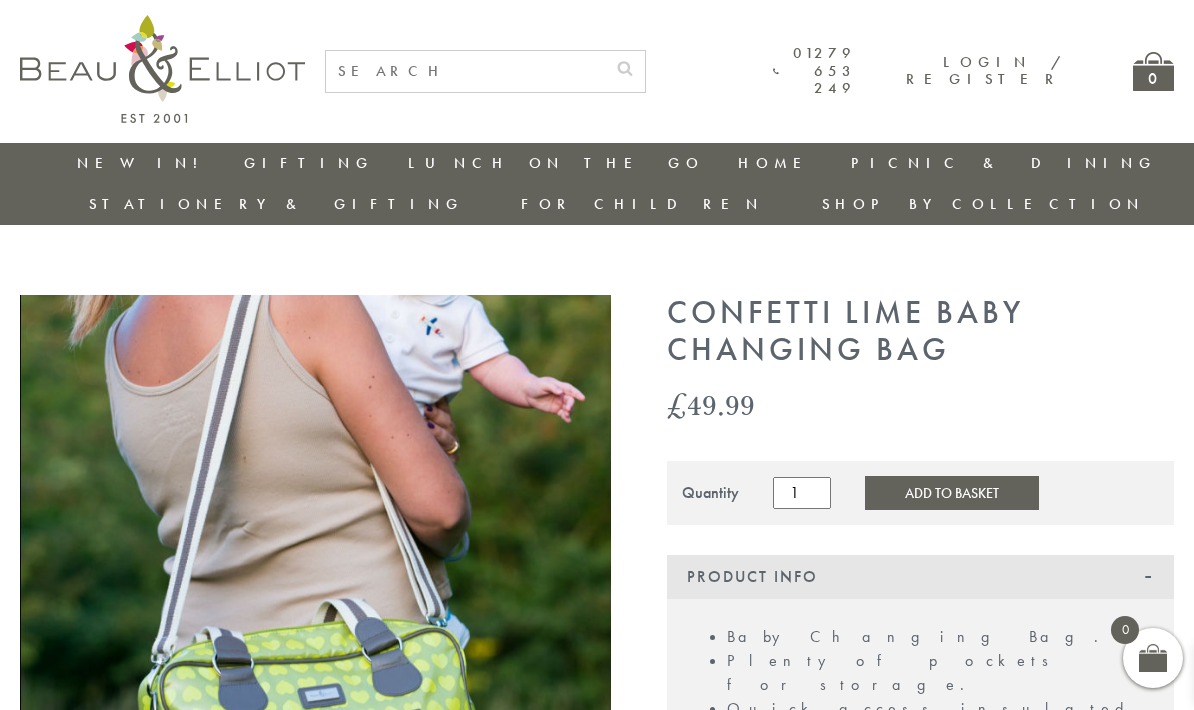scroll, scrollTop: 0, scrollLeft: 0, axis: both 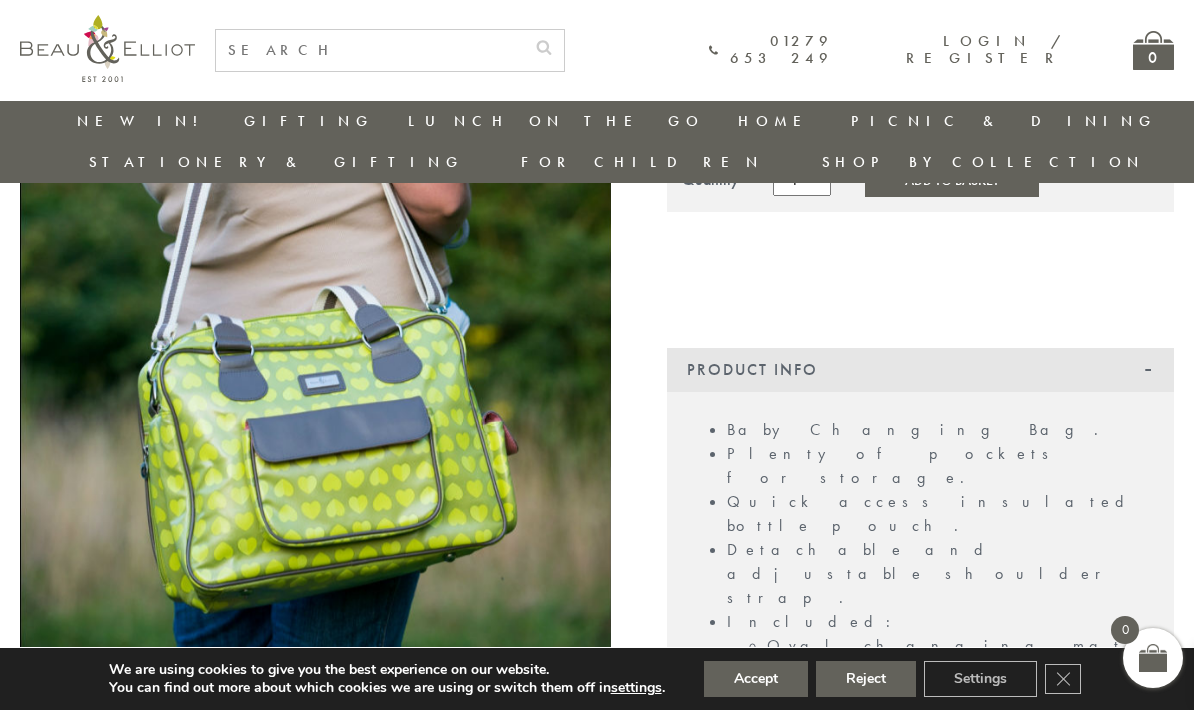 click on "Delivery" at bounding box center (920, 884) 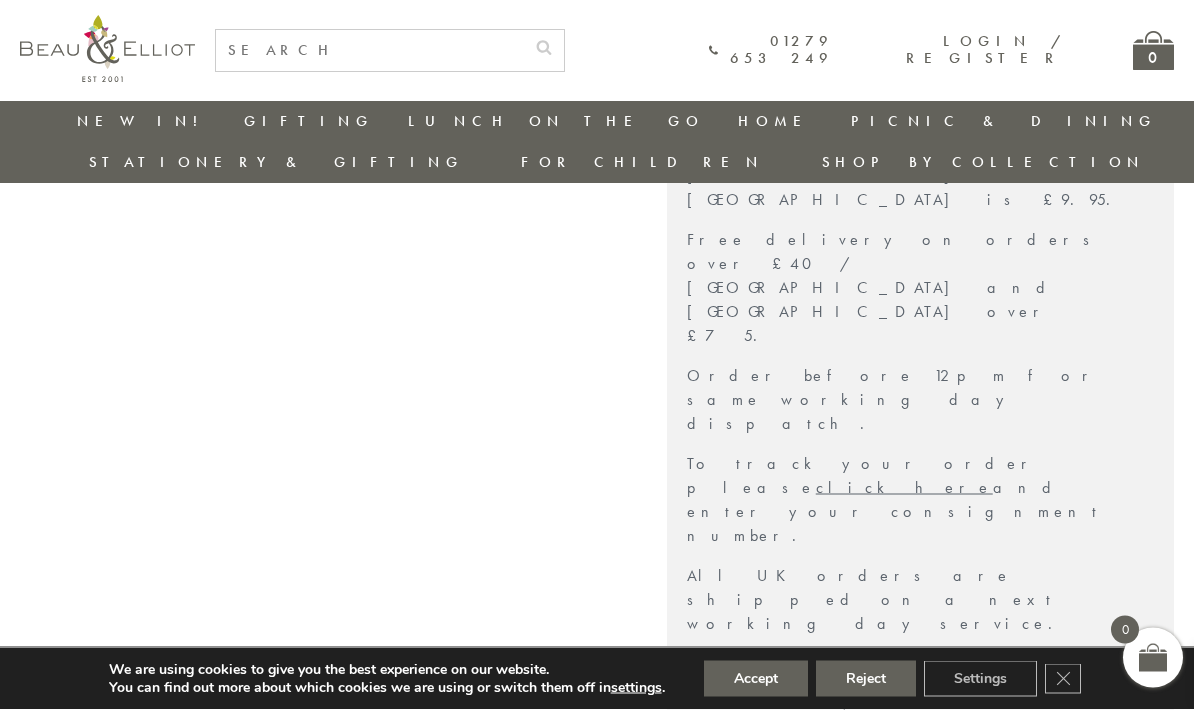scroll, scrollTop: 1169, scrollLeft: 0, axis: vertical 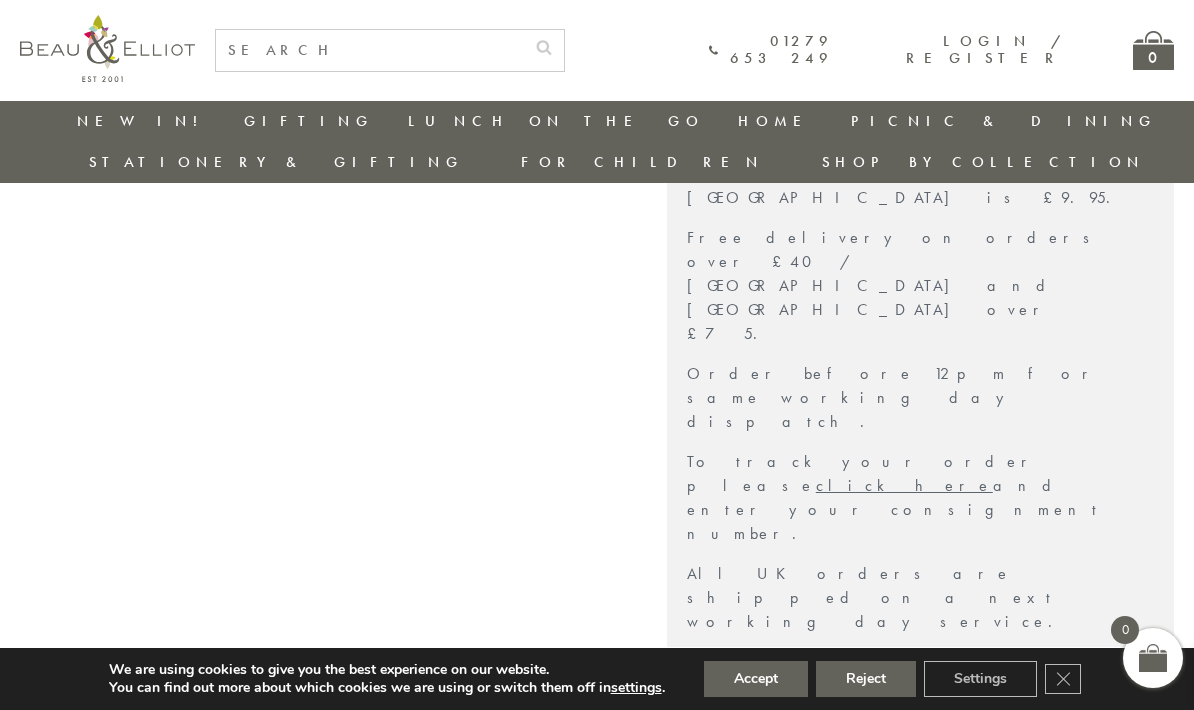 click on "Returns" at bounding box center [920, 1356] 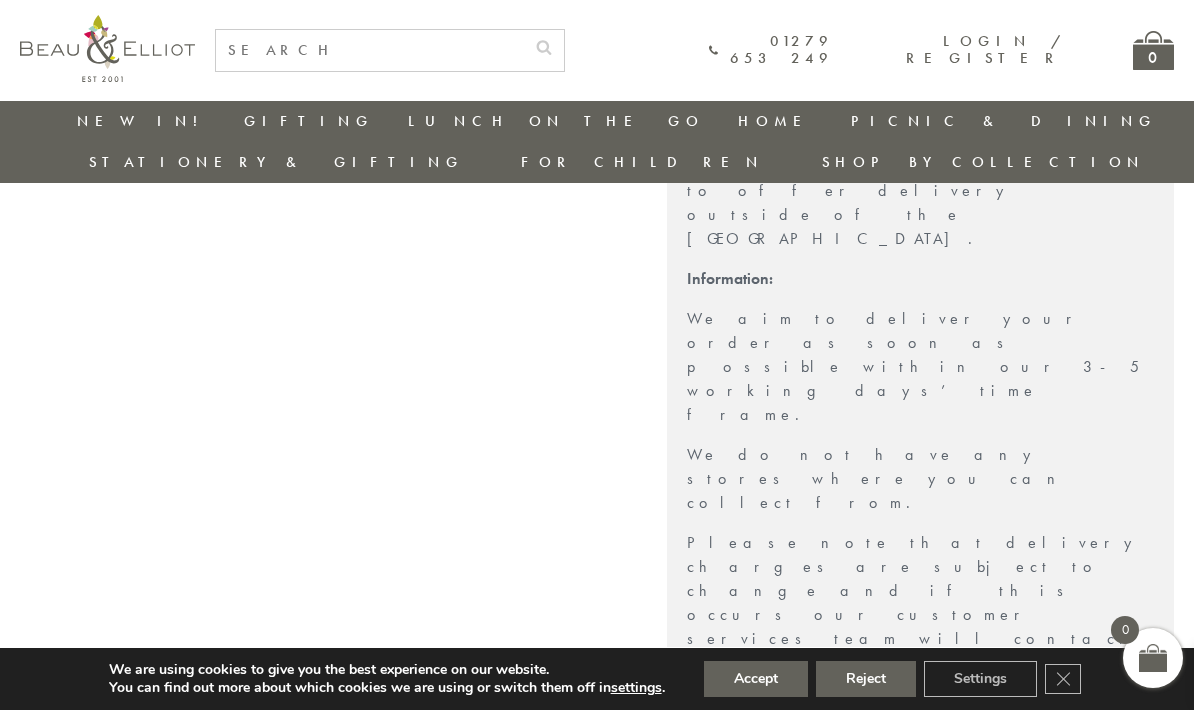 scroll, scrollTop: 1729, scrollLeft: 0, axis: vertical 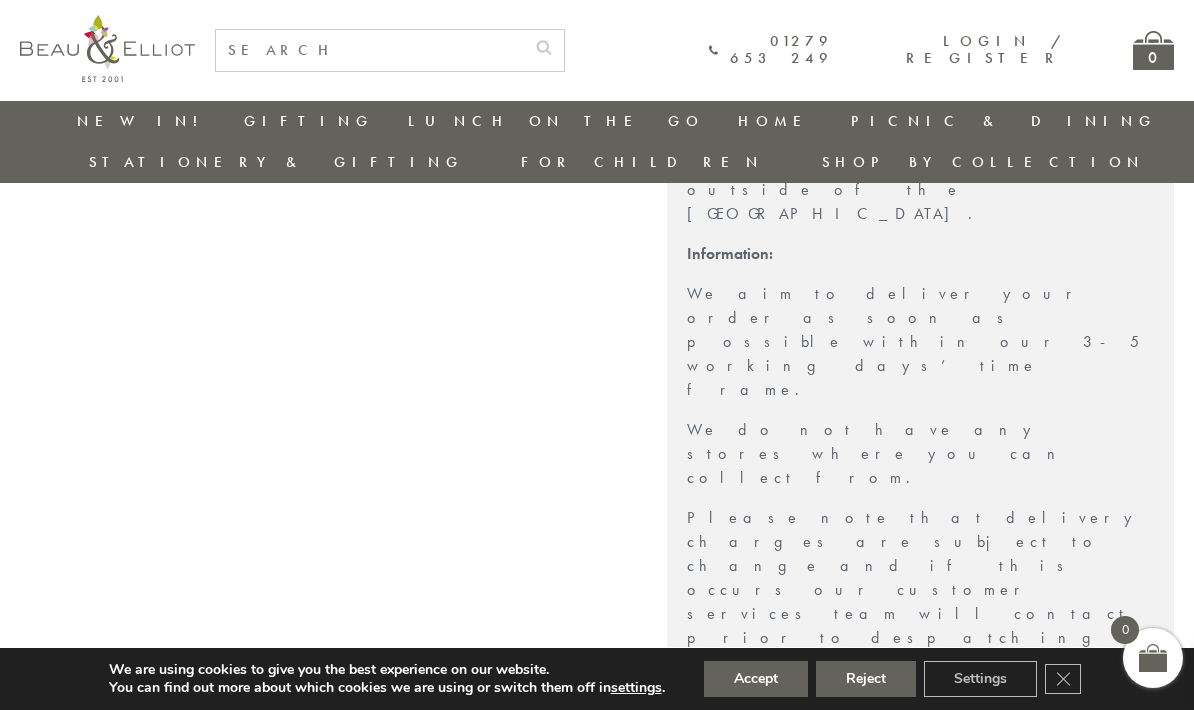 click on "Reviews" at bounding box center (920, 1614) 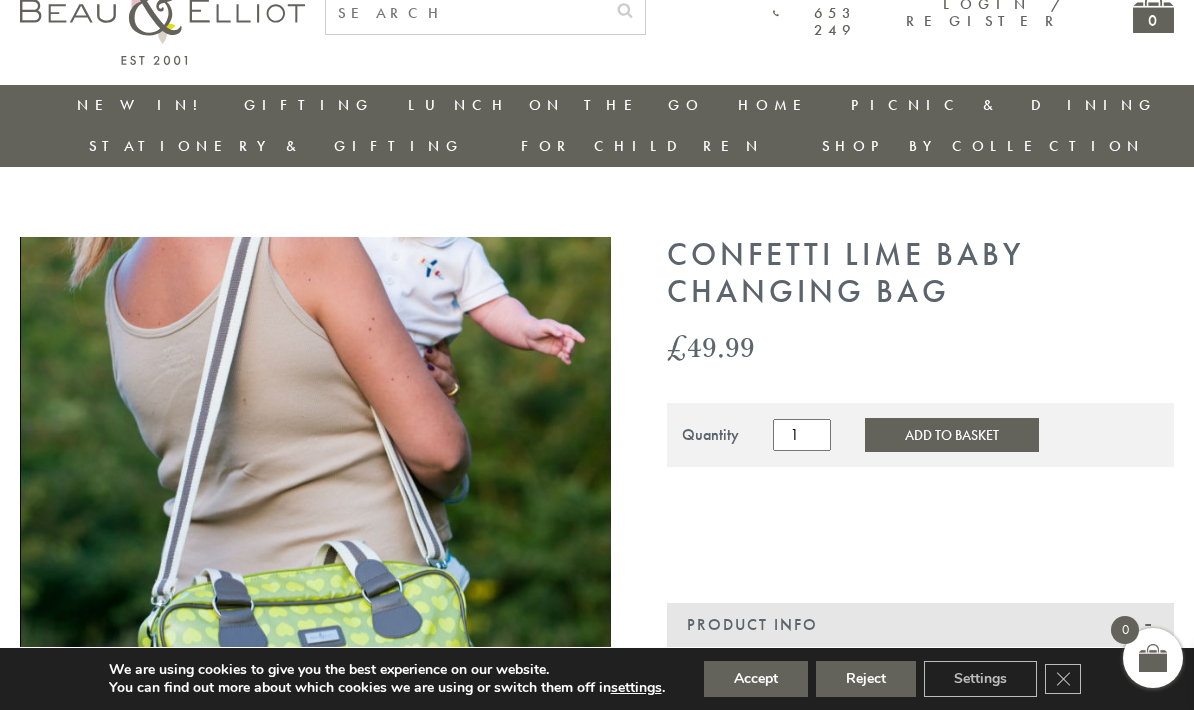 scroll, scrollTop: 0, scrollLeft: 0, axis: both 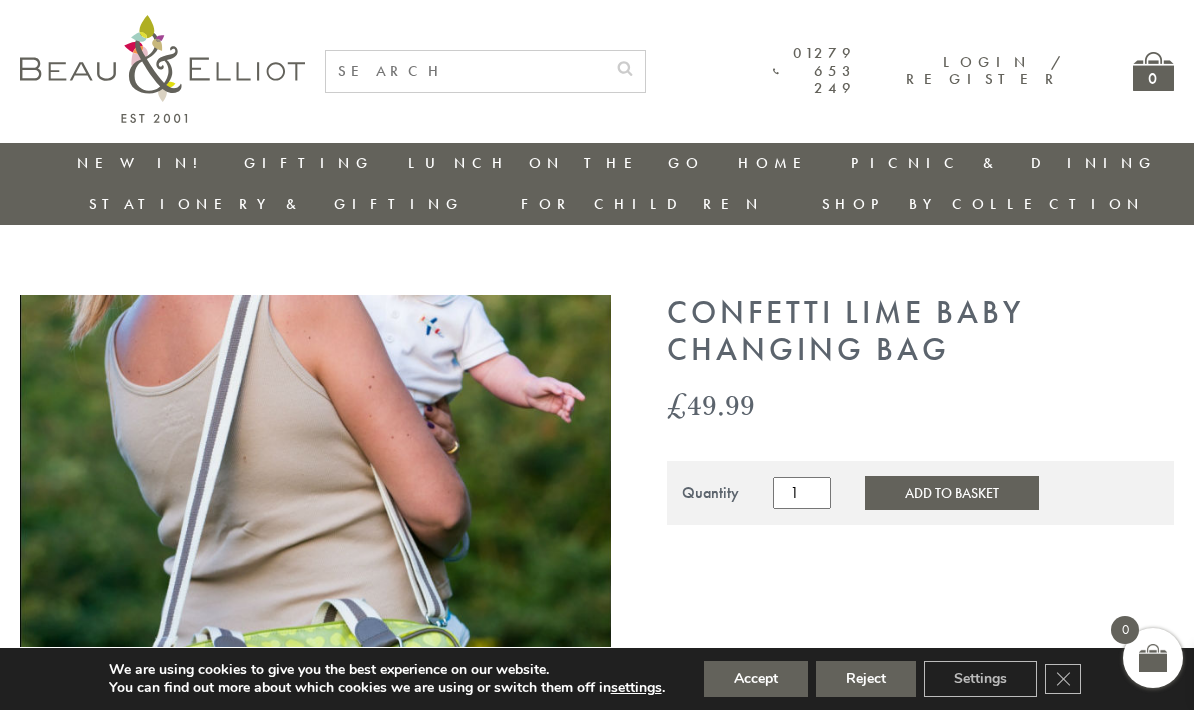 click on "New in!" at bounding box center [144, 163] 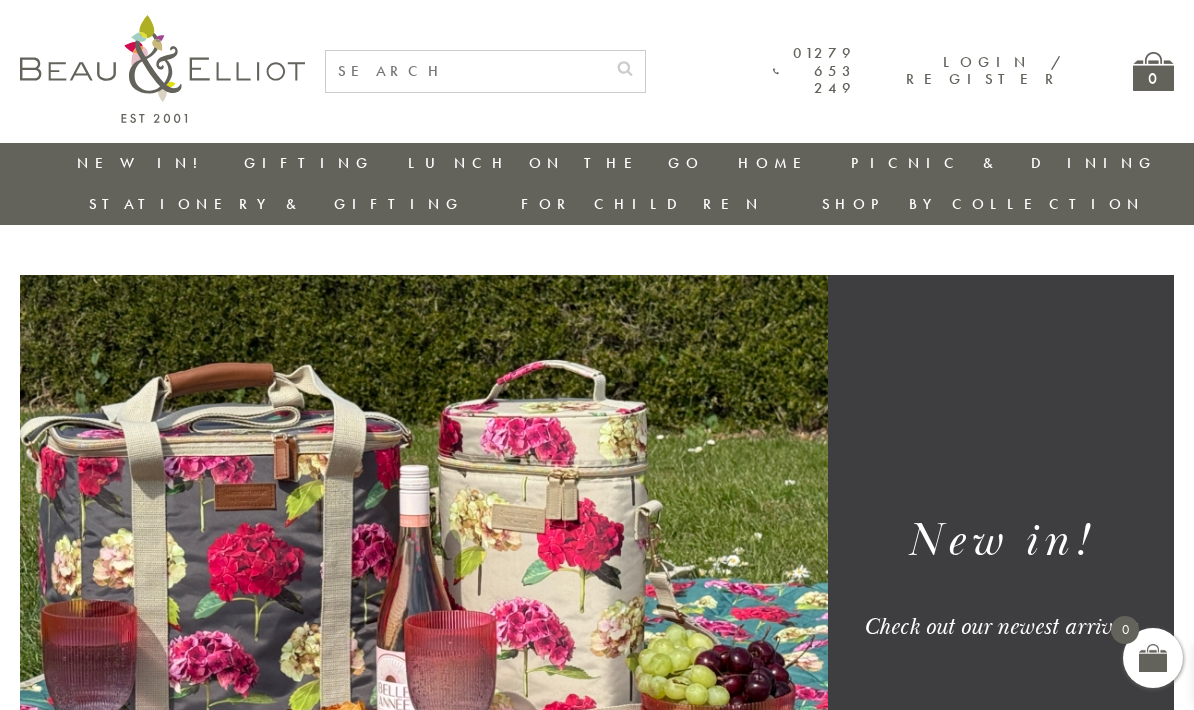scroll, scrollTop: 0, scrollLeft: 0, axis: both 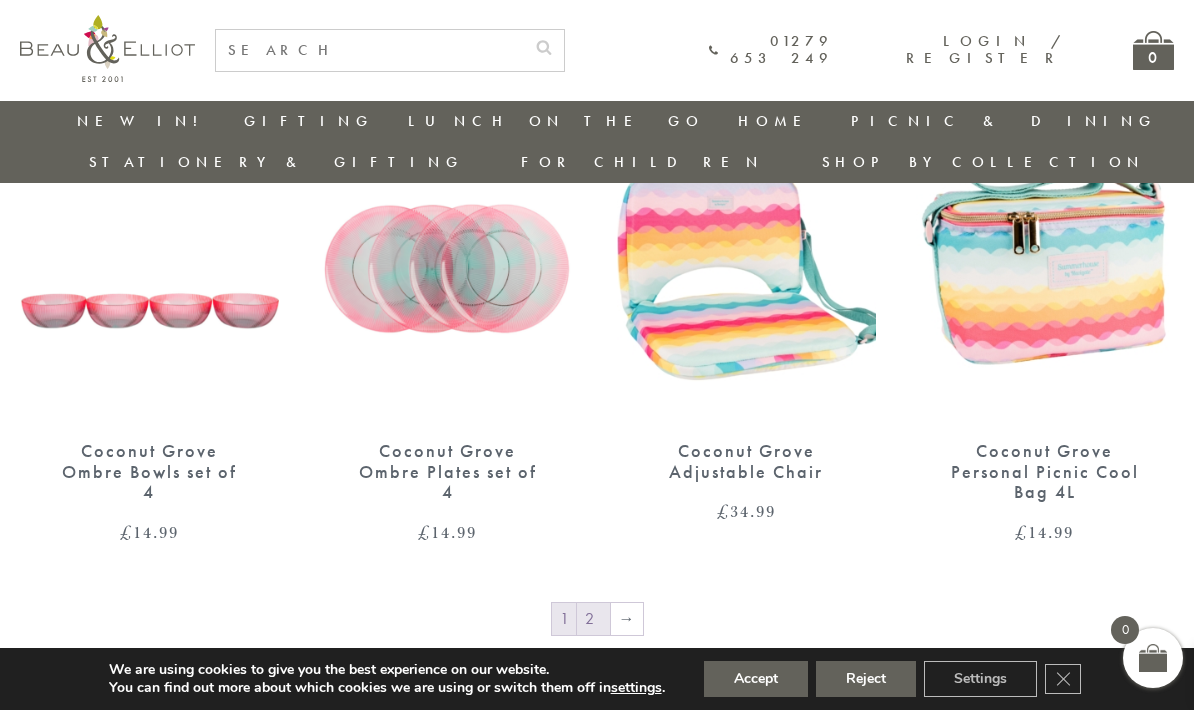 click on "2" at bounding box center (593, 619) 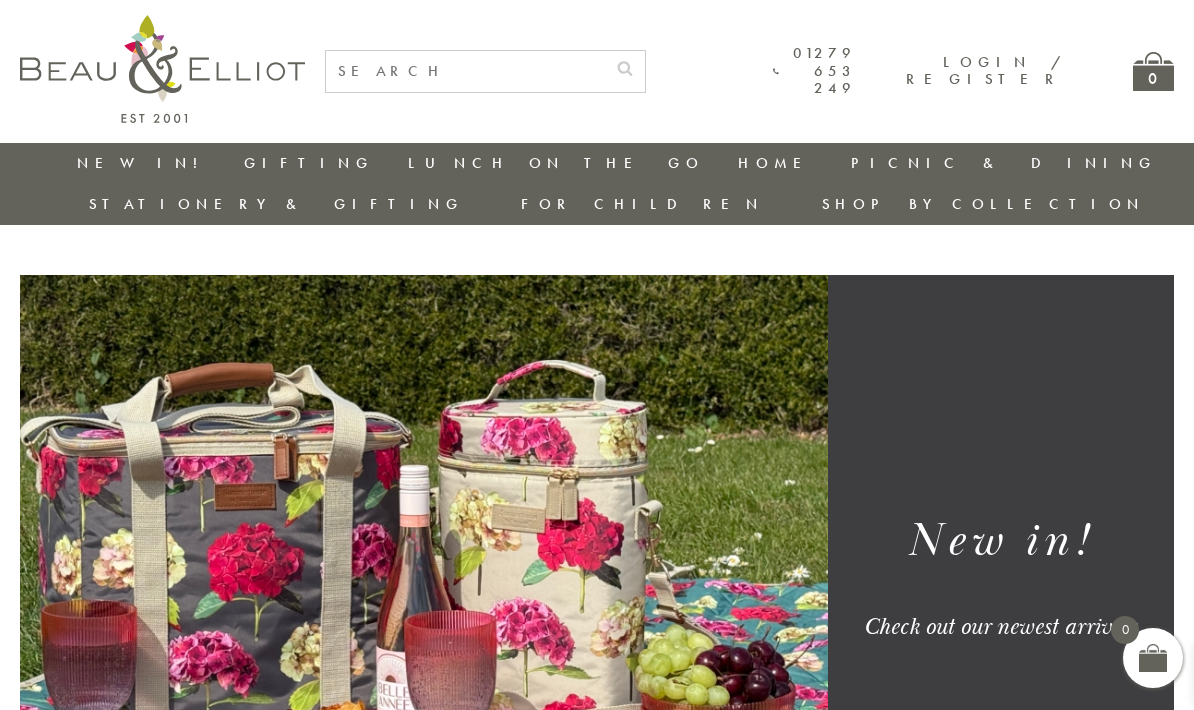 scroll, scrollTop: 0, scrollLeft: 0, axis: both 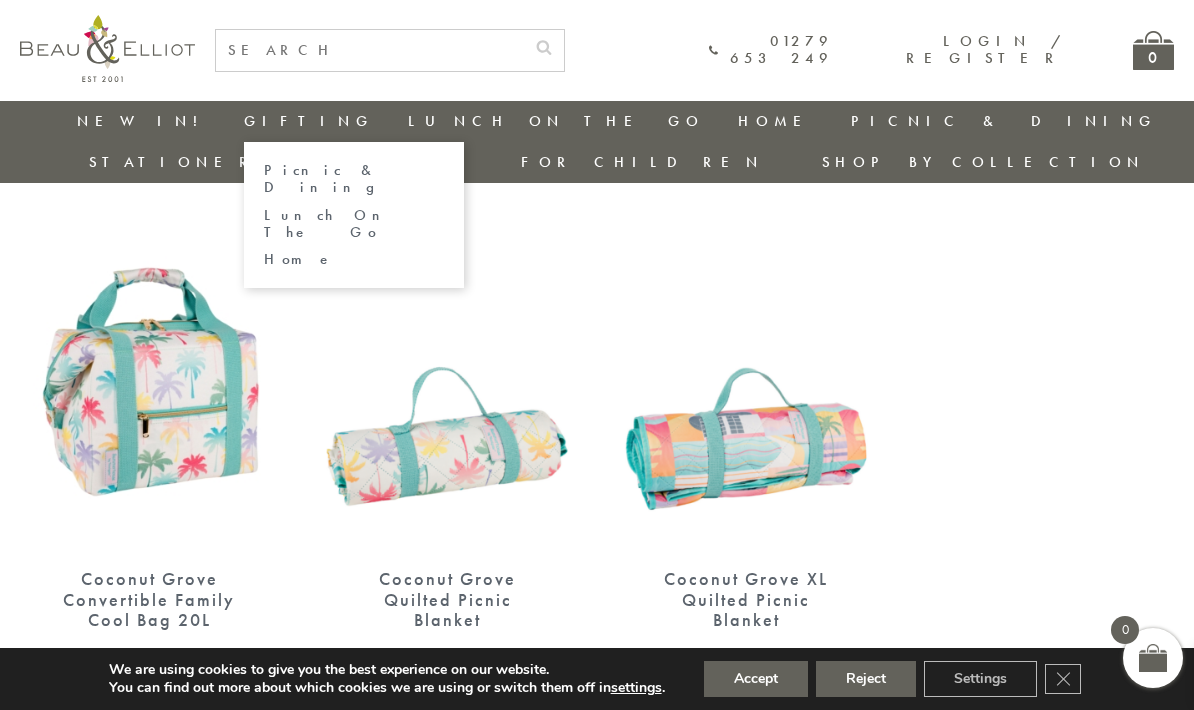 click on "Gifting" at bounding box center (309, 121) 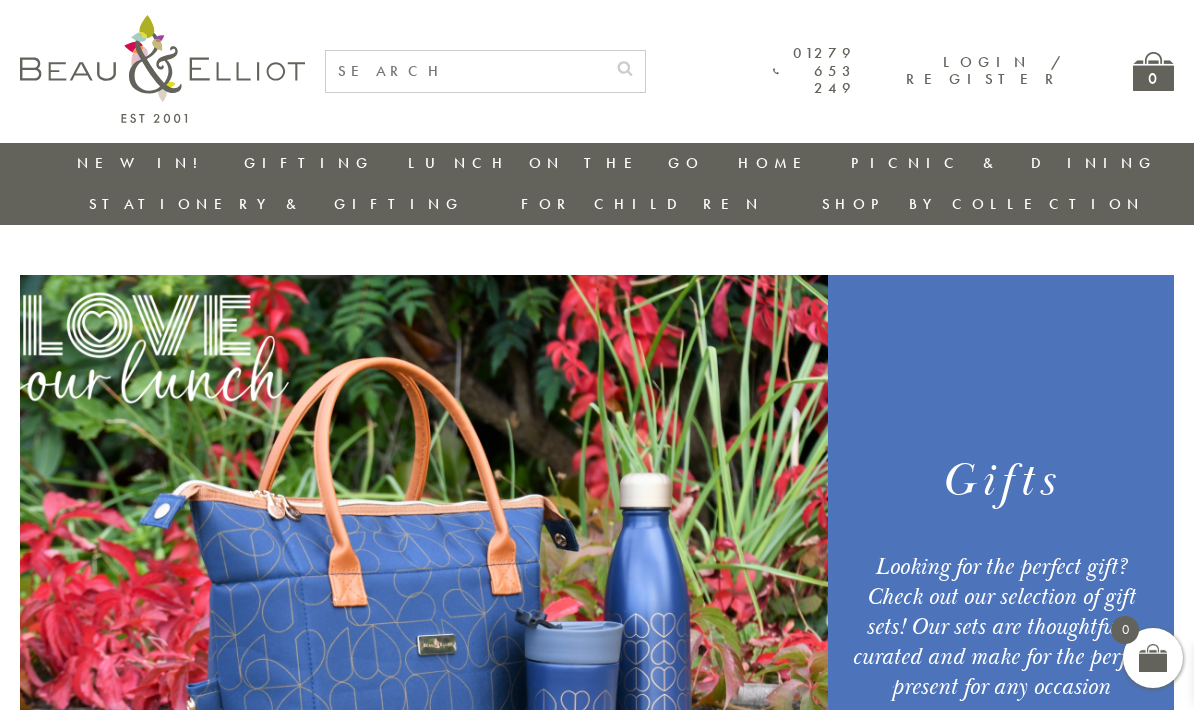 scroll, scrollTop: 0, scrollLeft: 0, axis: both 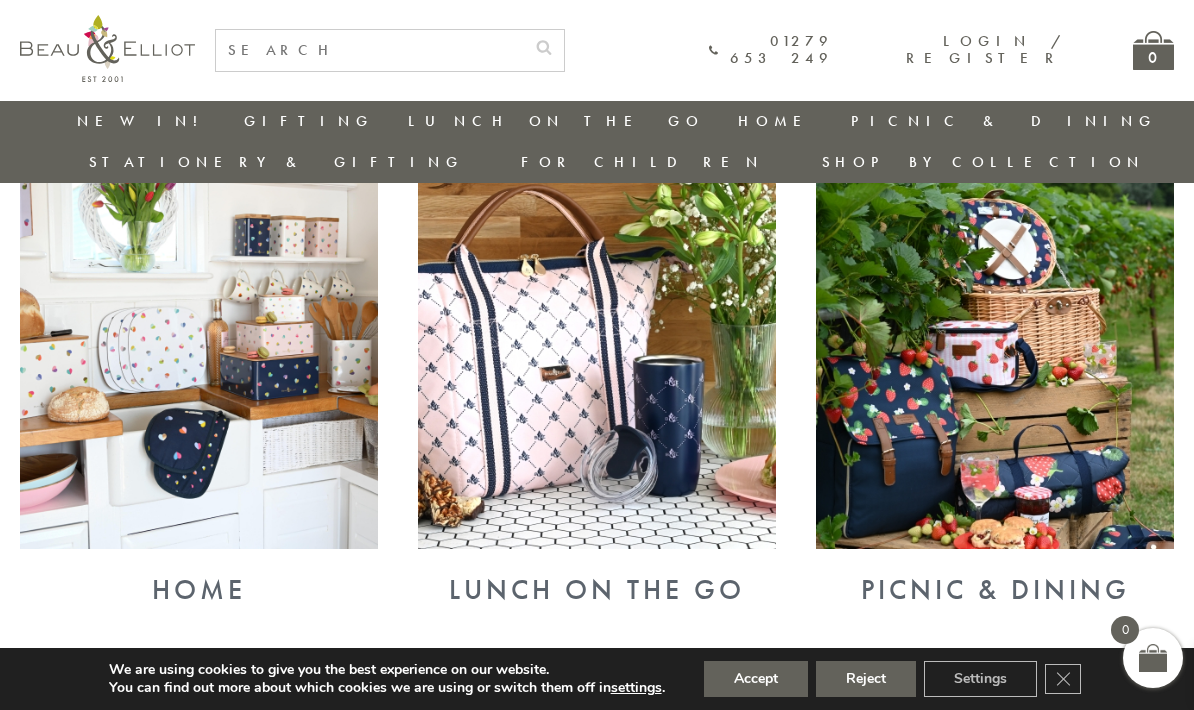 click on "Home" at bounding box center (199, 590) 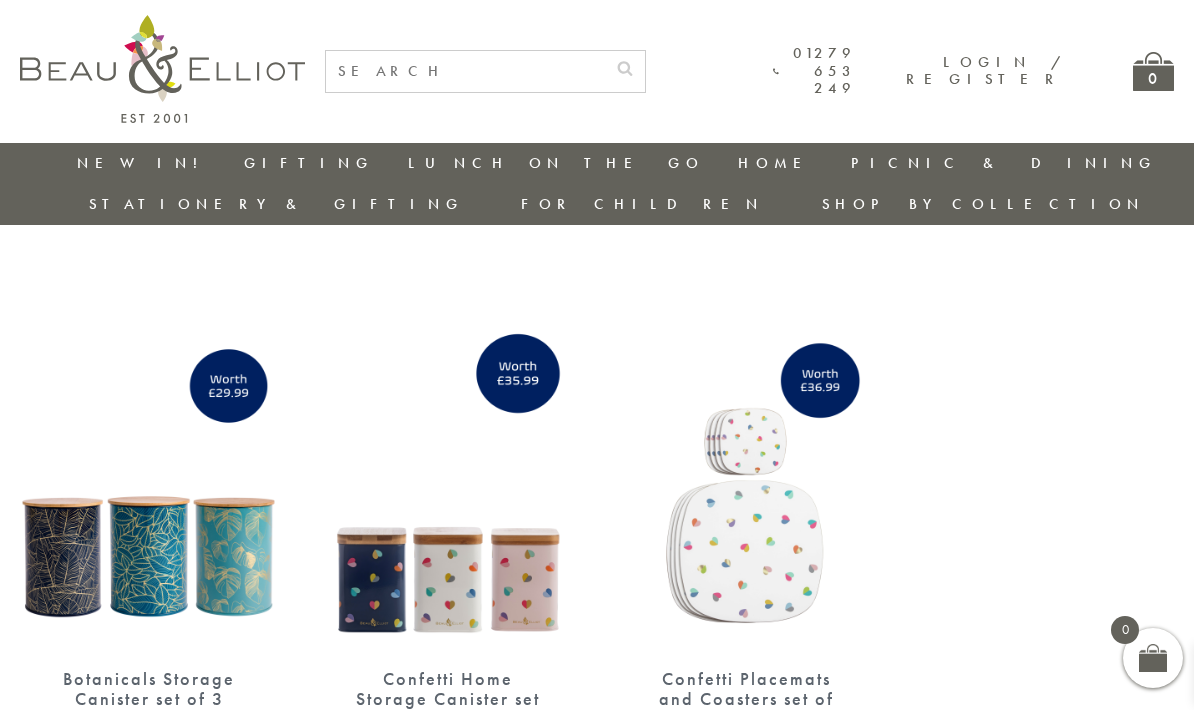 scroll, scrollTop: 0, scrollLeft: 0, axis: both 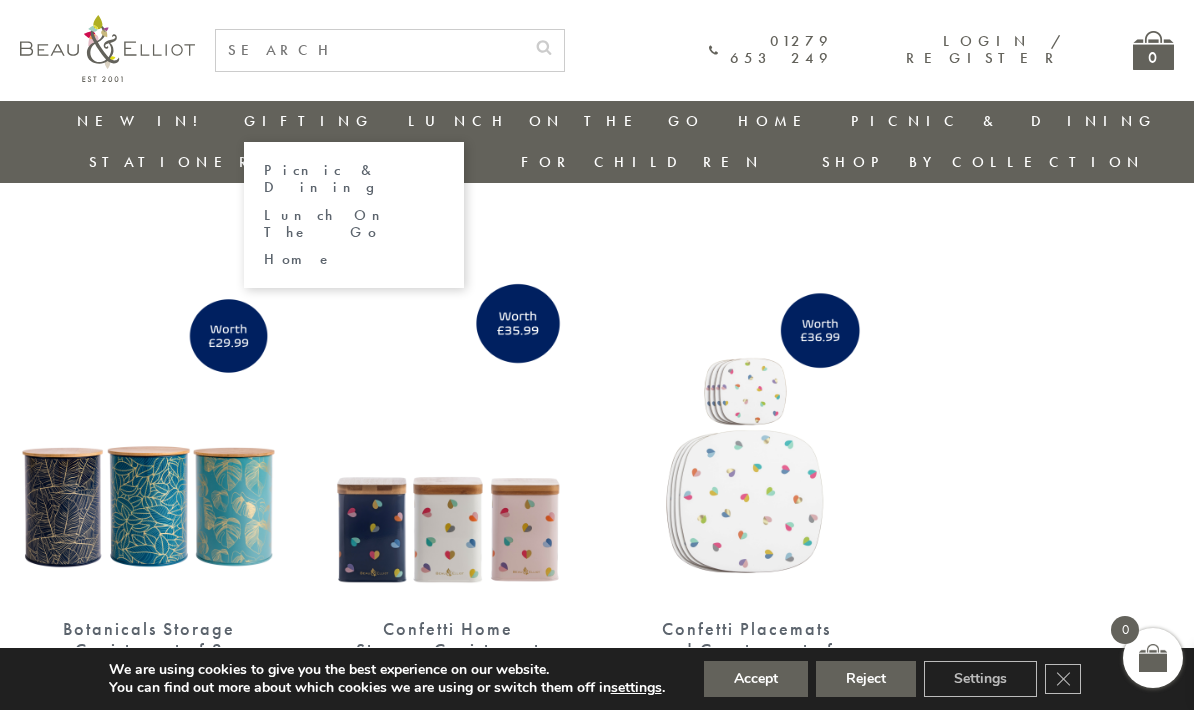 click on "Lunch On The Go" at bounding box center [354, 224] 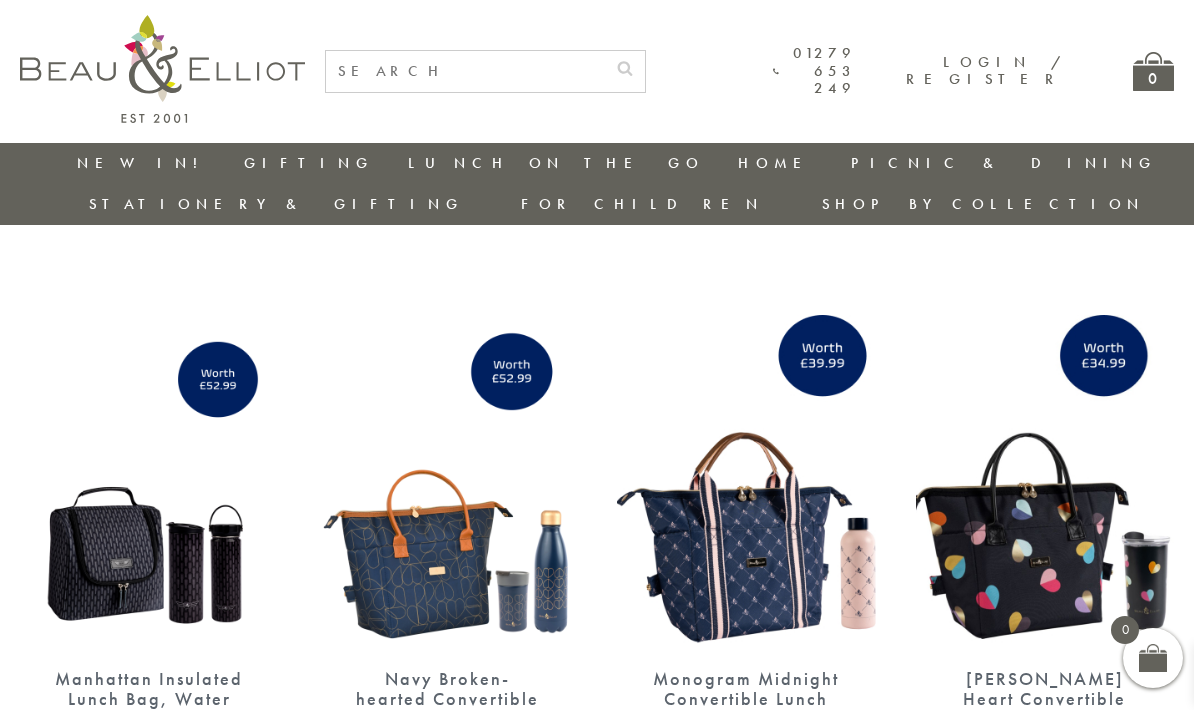 scroll, scrollTop: 0, scrollLeft: 0, axis: both 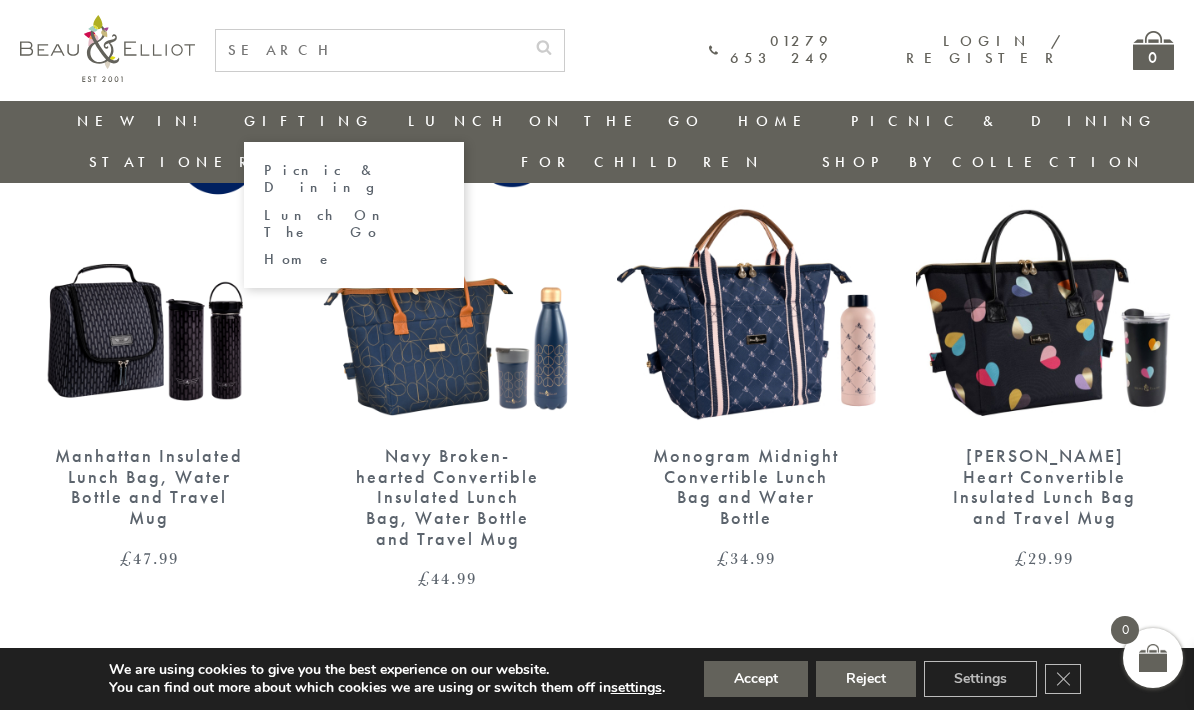 click on "Home" at bounding box center [354, 259] 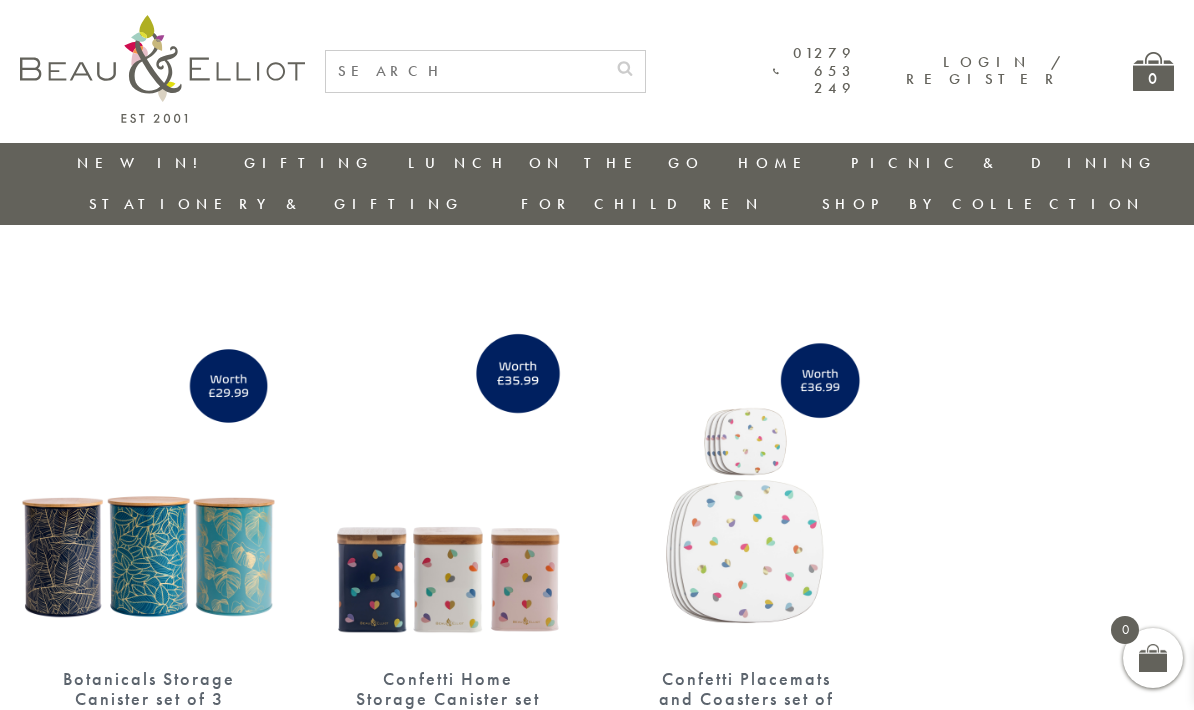 scroll, scrollTop: 0, scrollLeft: 0, axis: both 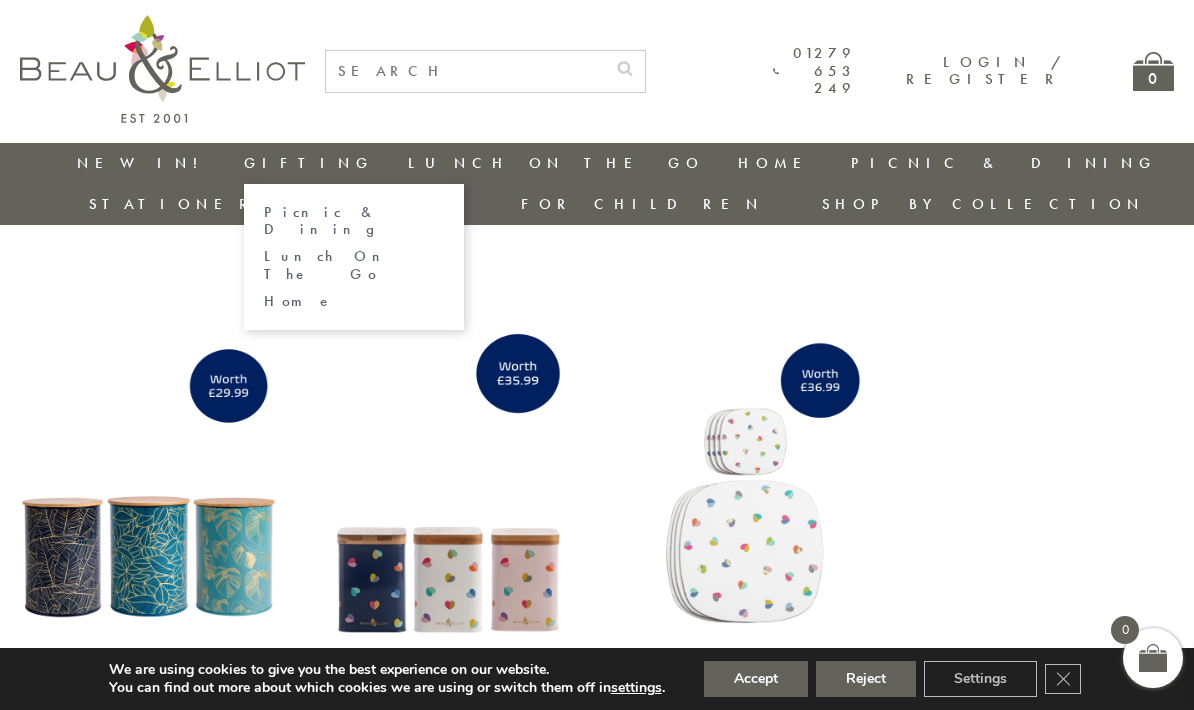 click on "Picnic & Dining" at bounding box center [354, 221] 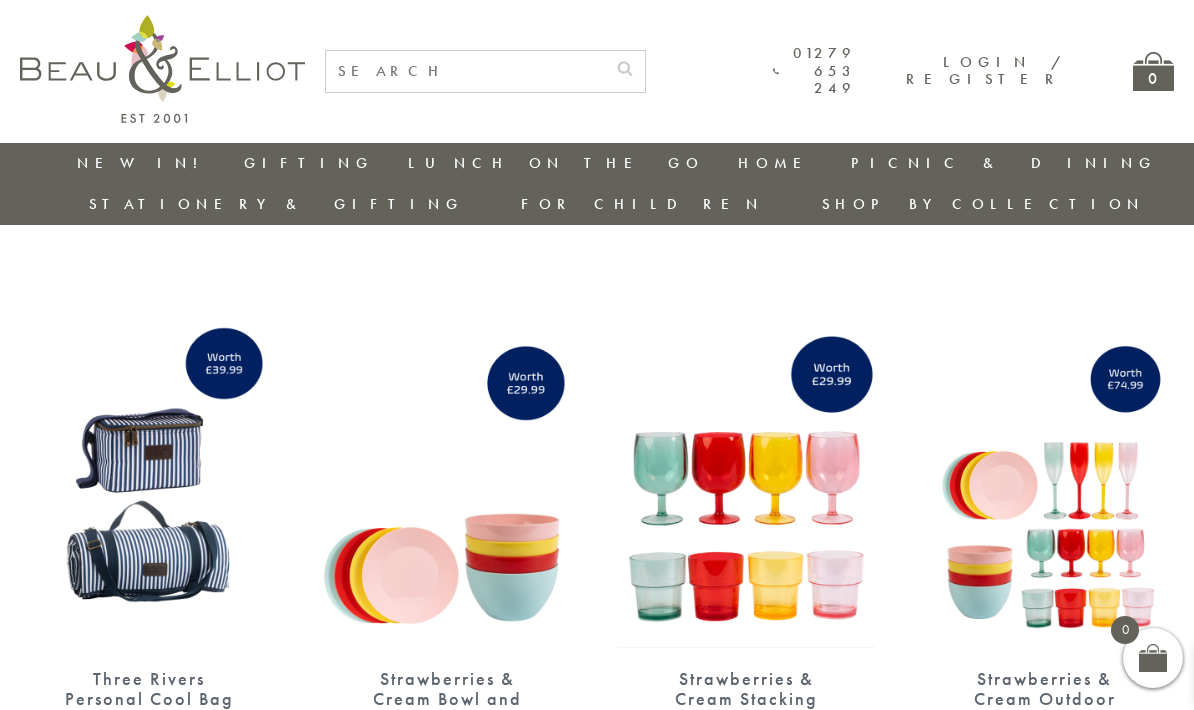 scroll, scrollTop: 0, scrollLeft: 0, axis: both 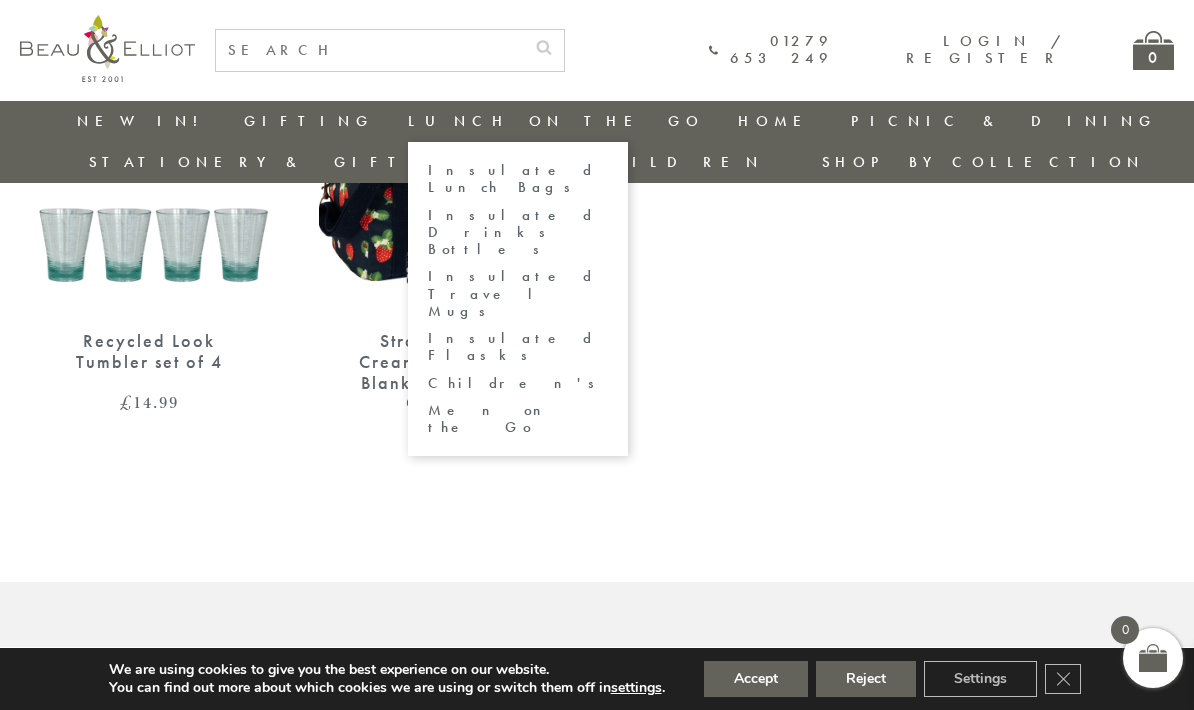 click on "Lunch On The Go" at bounding box center [556, 121] 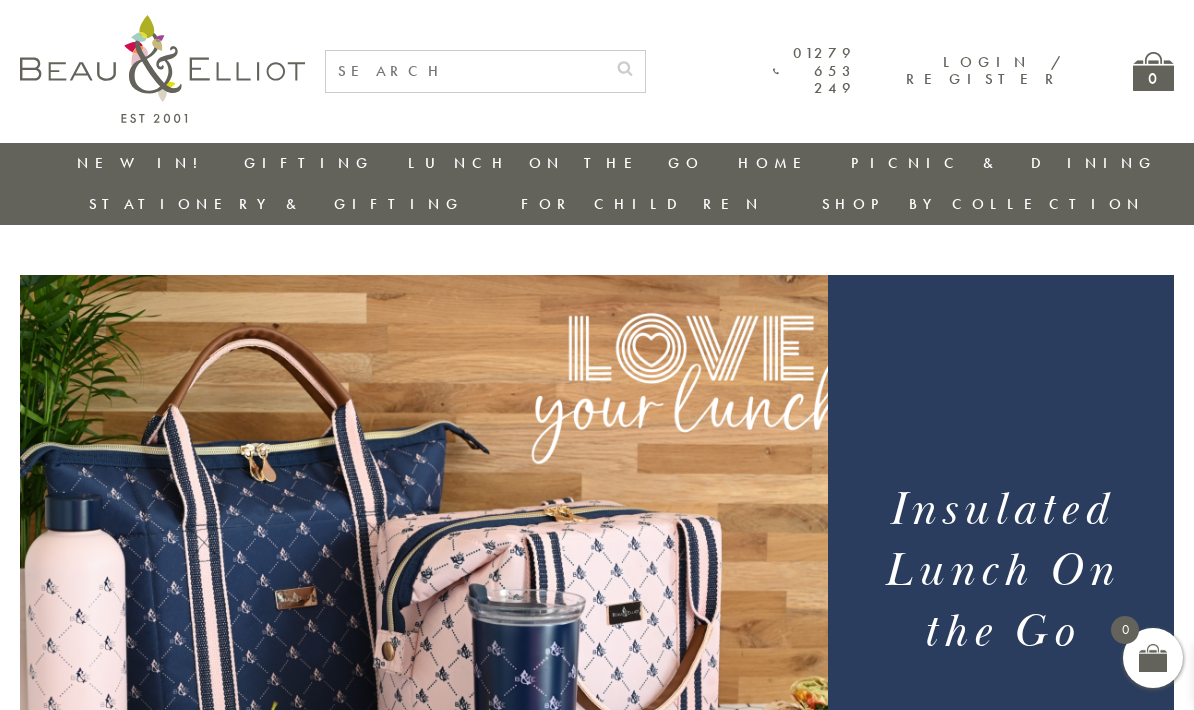scroll, scrollTop: 0, scrollLeft: 0, axis: both 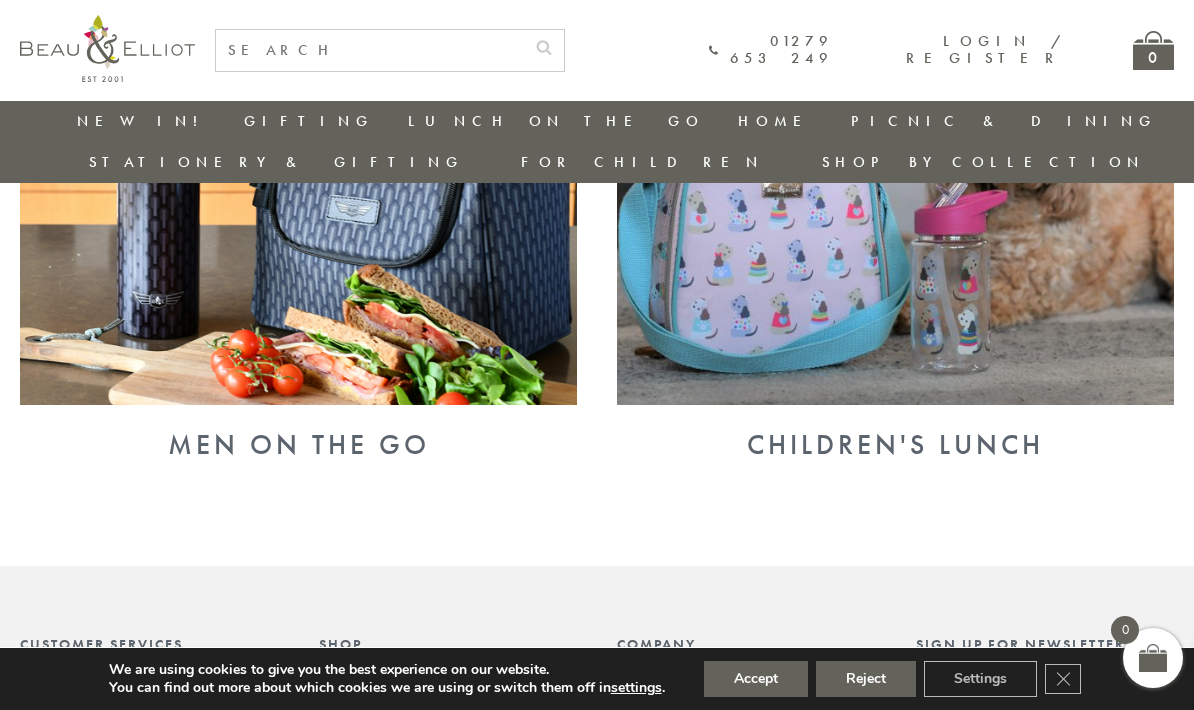 click at bounding box center [895, 202] 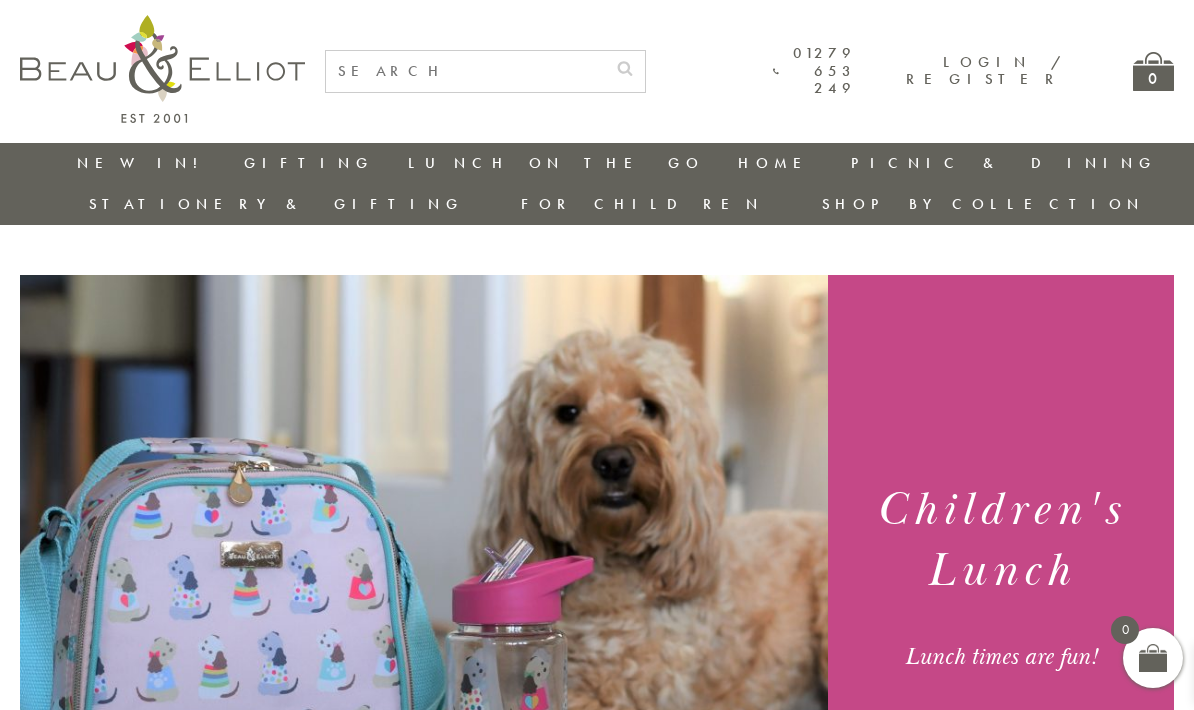 scroll, scrollTop: 0, scrollLeft: 0, axis: both 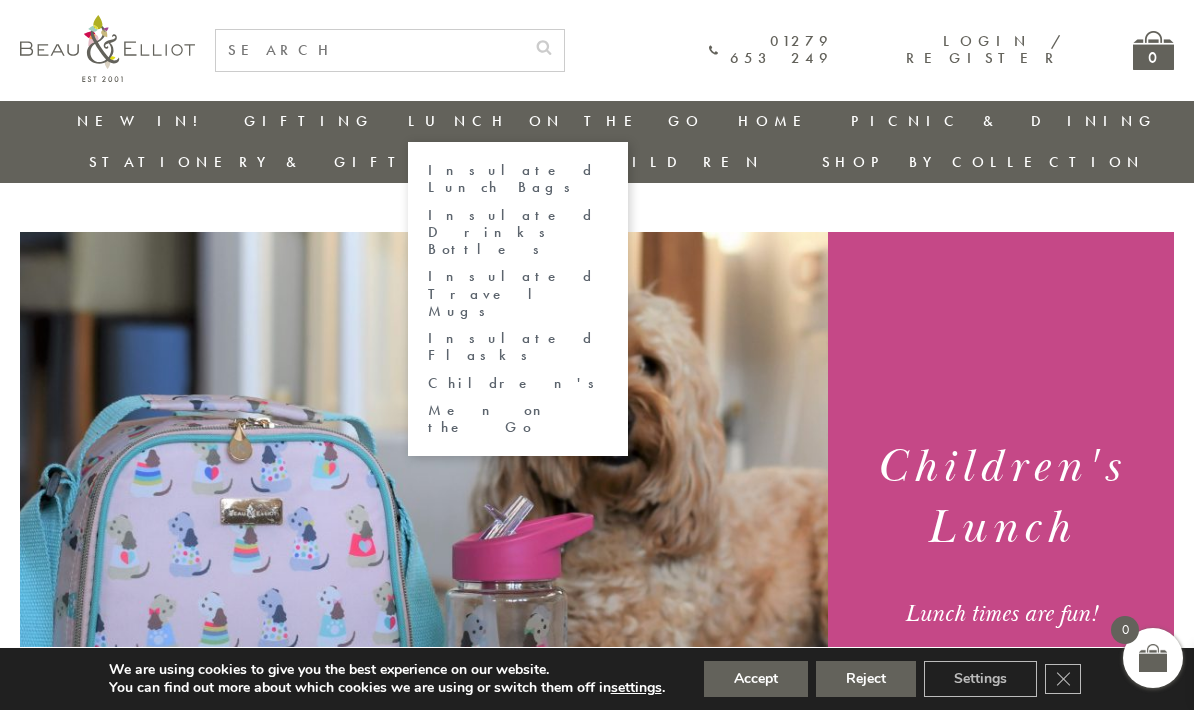 click on "Men on the Go" at bounding box center [518, 419] 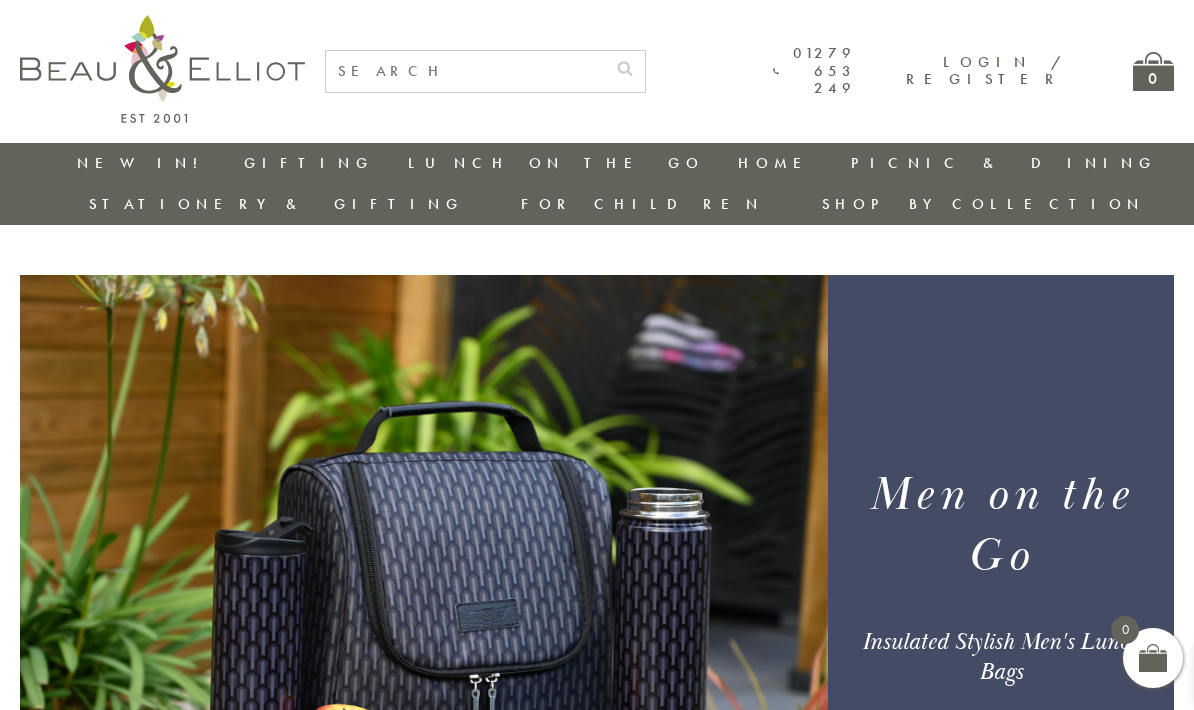 scroll, scrollTop: 0, scrollLeft: 0, axis: both 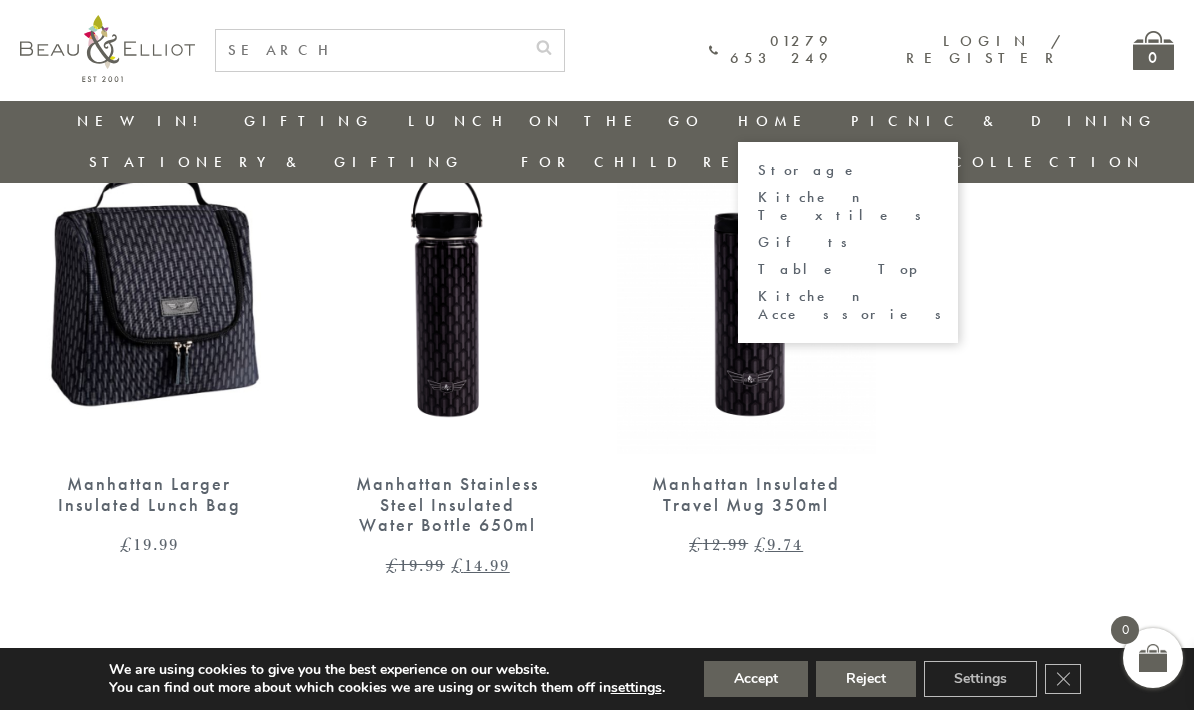 click on "Home" at bounding box center (778, 121) 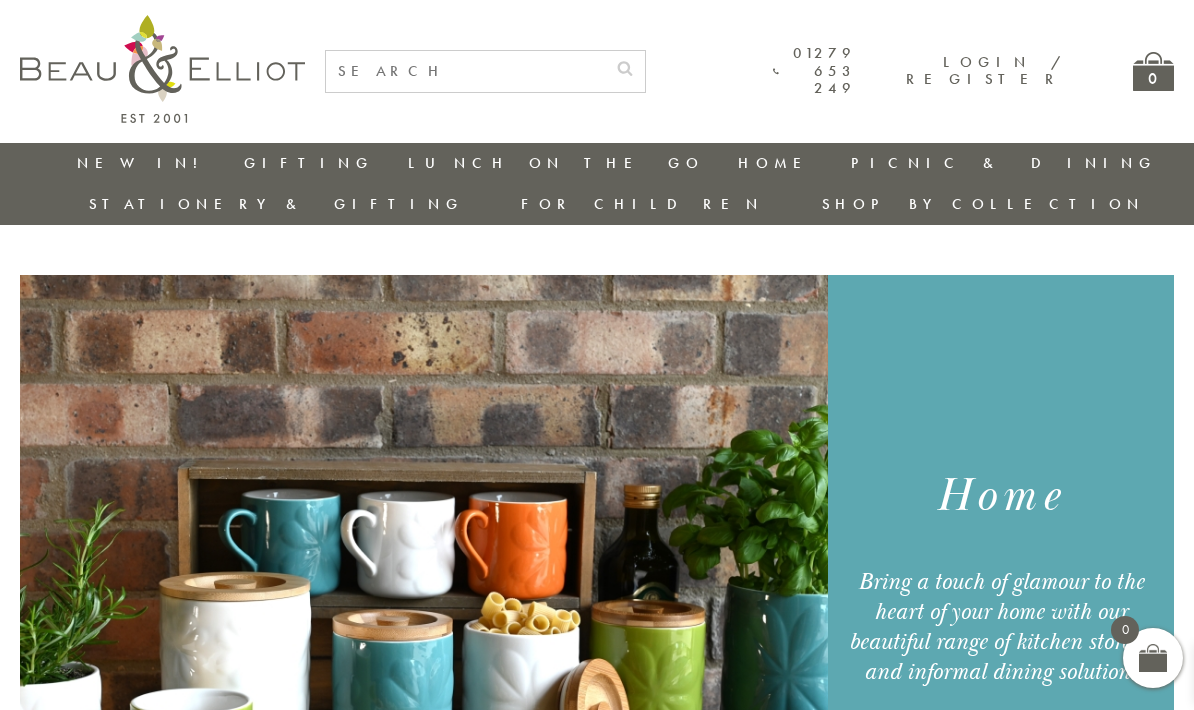 scroll, scrollTop: 0, scrollLeft: 0, axis: both 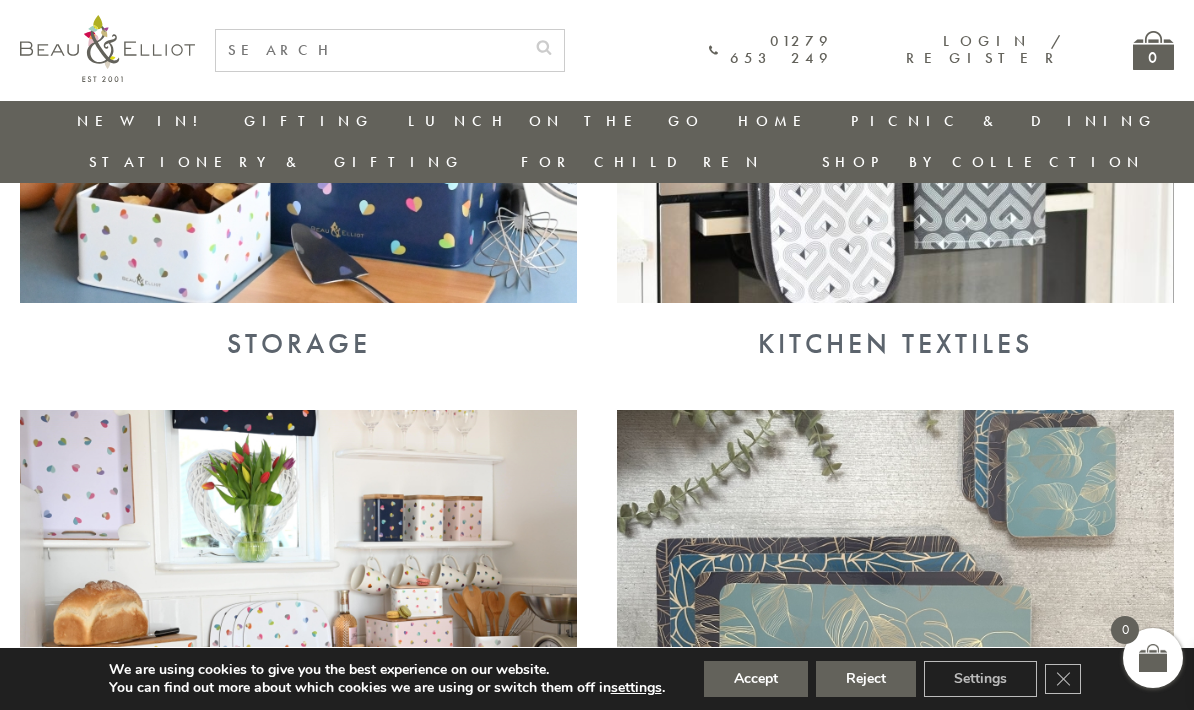 click at bounding box center [298, 100] 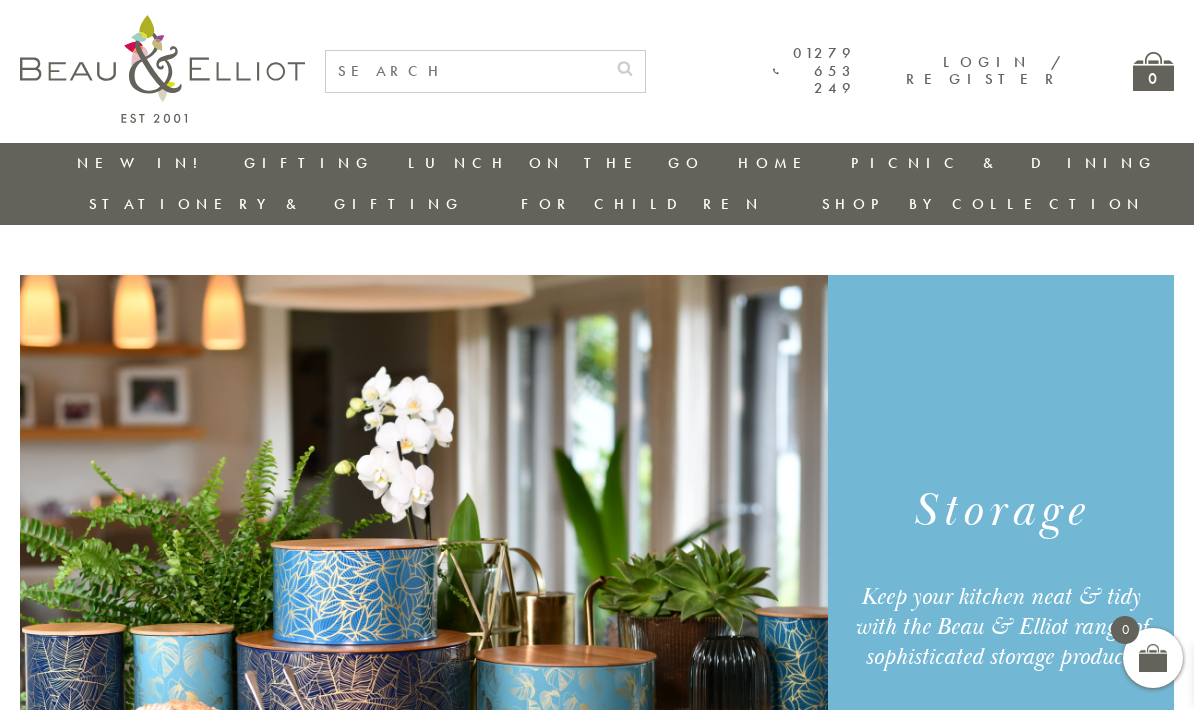 scroll, scrollTop: 0, scrollLeft: 0, axis: both 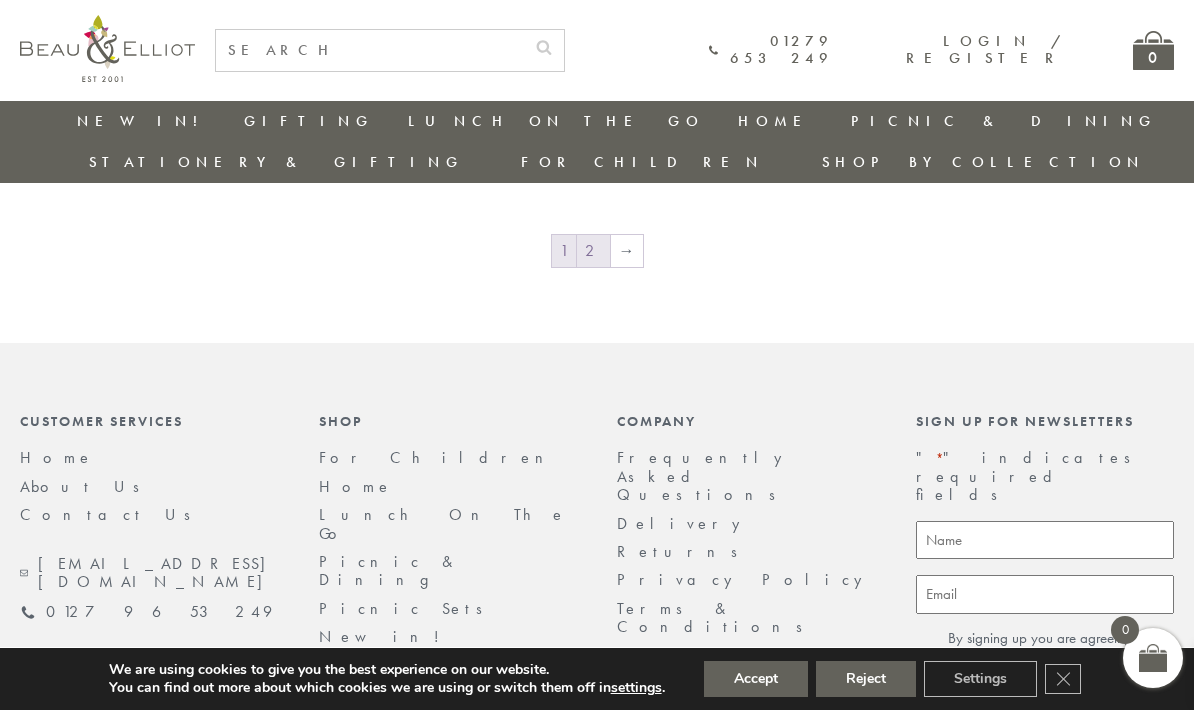 click on "2" at bounding box center (593, 251) 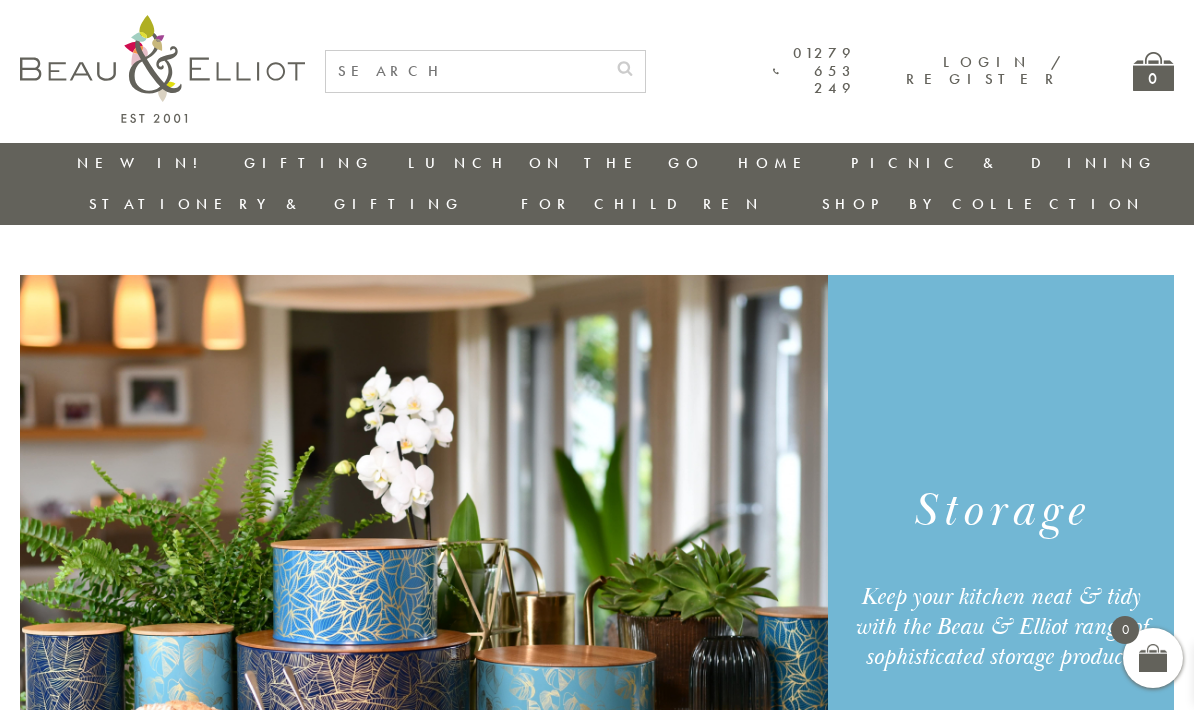 scroll, scrollTop: 0, scrollLeft: 0, axis: both 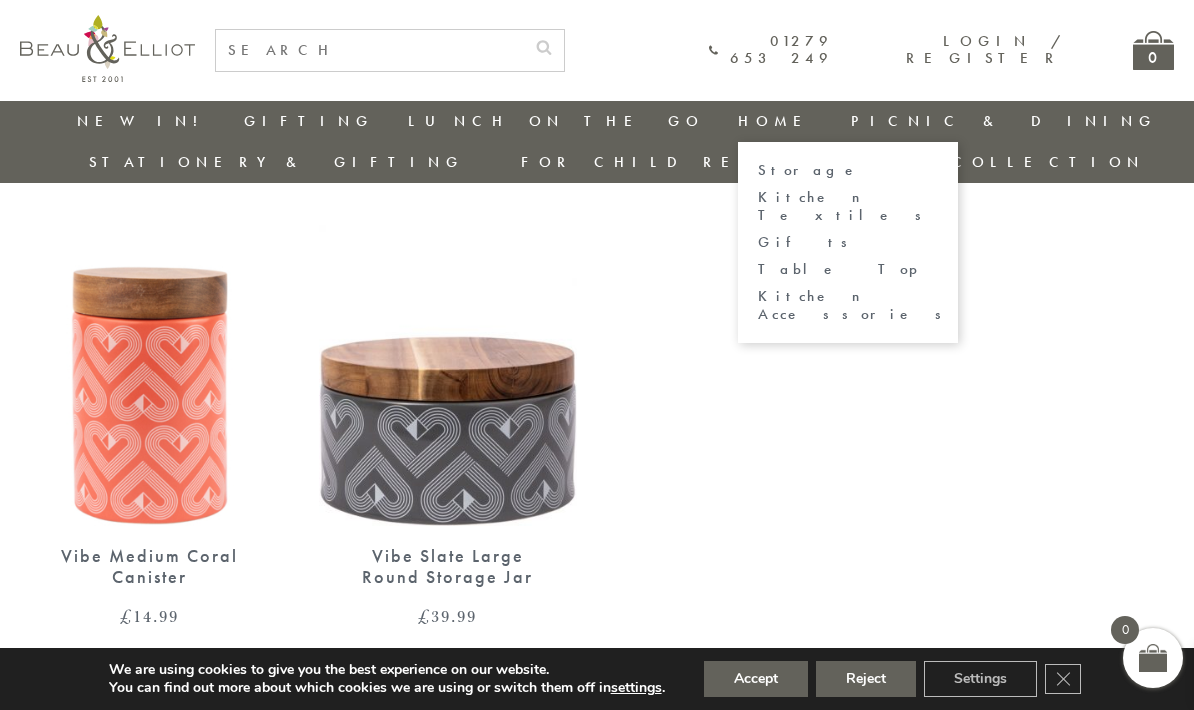 click on "Home" at bounding box center [778, 121] 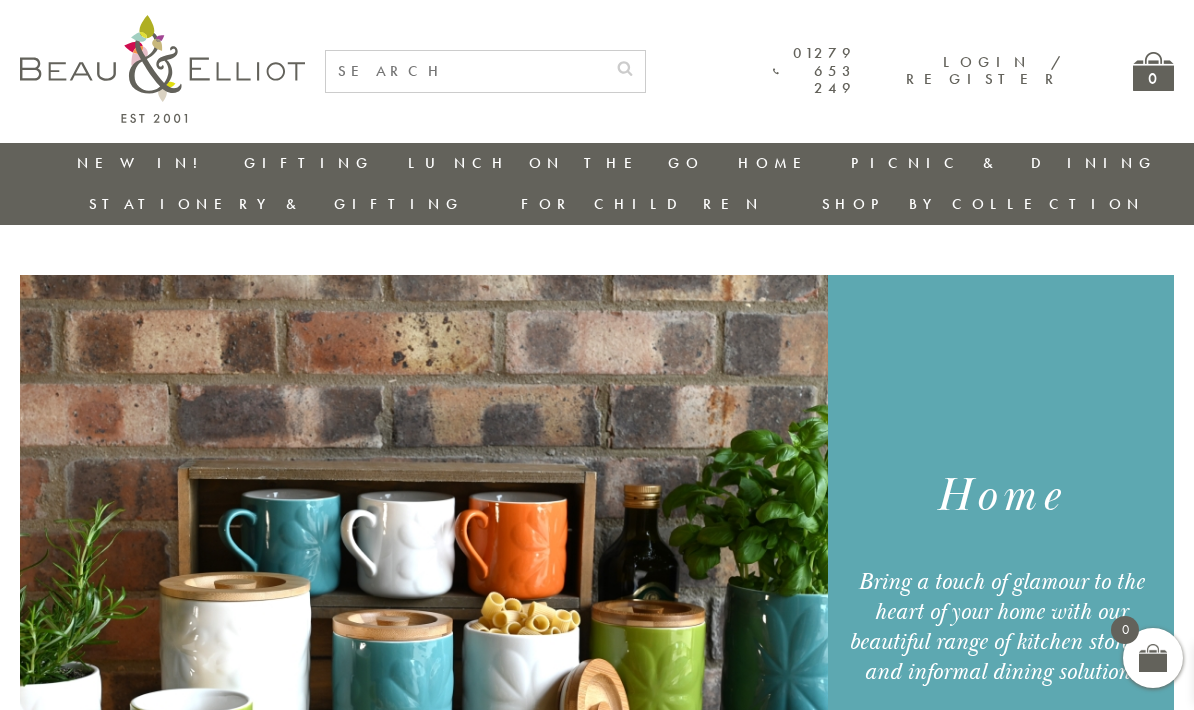 scroll, scrollTop: 0, scrollLeft: 0, axis: both 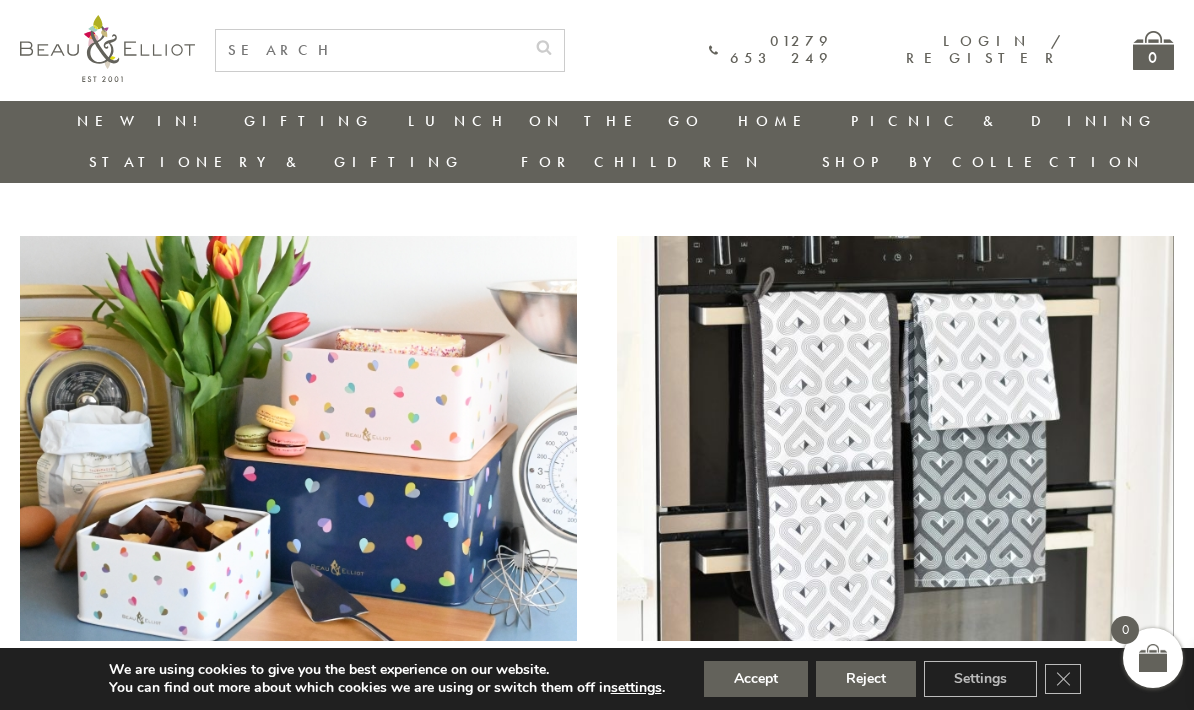 click on "Kitchen Textiles" at bounding box center [895, 682] 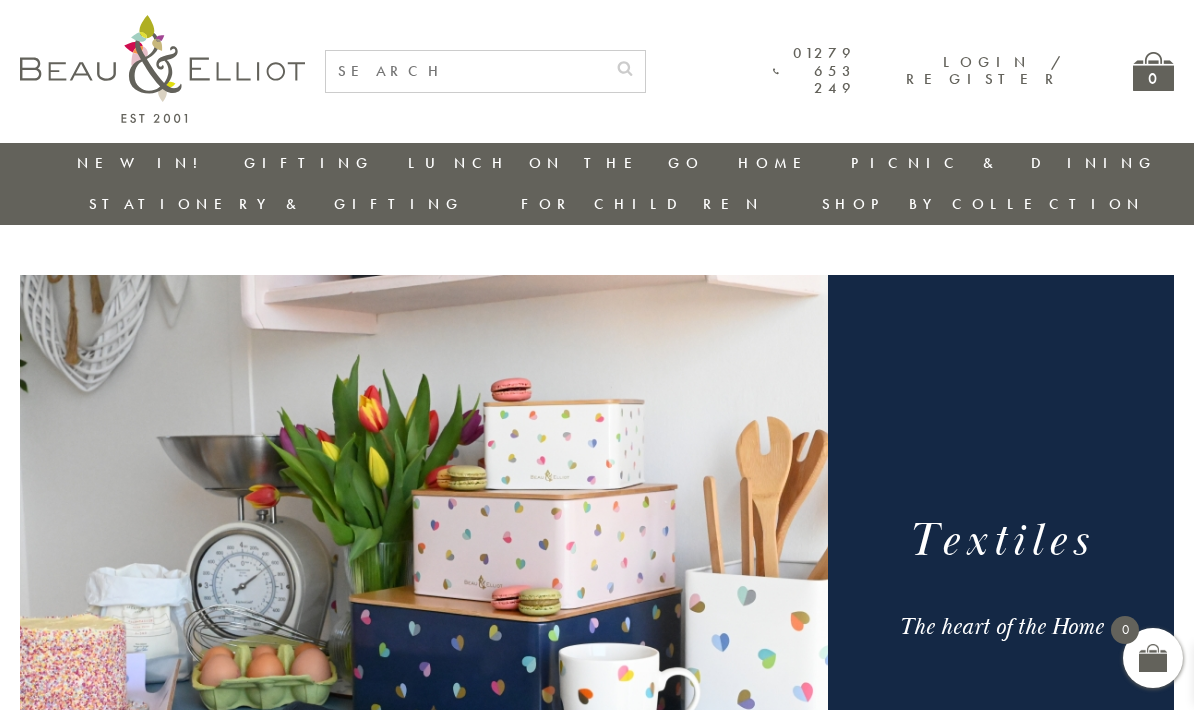 scroll, scrollTop: 0, scrollLeft: 0, axis: both 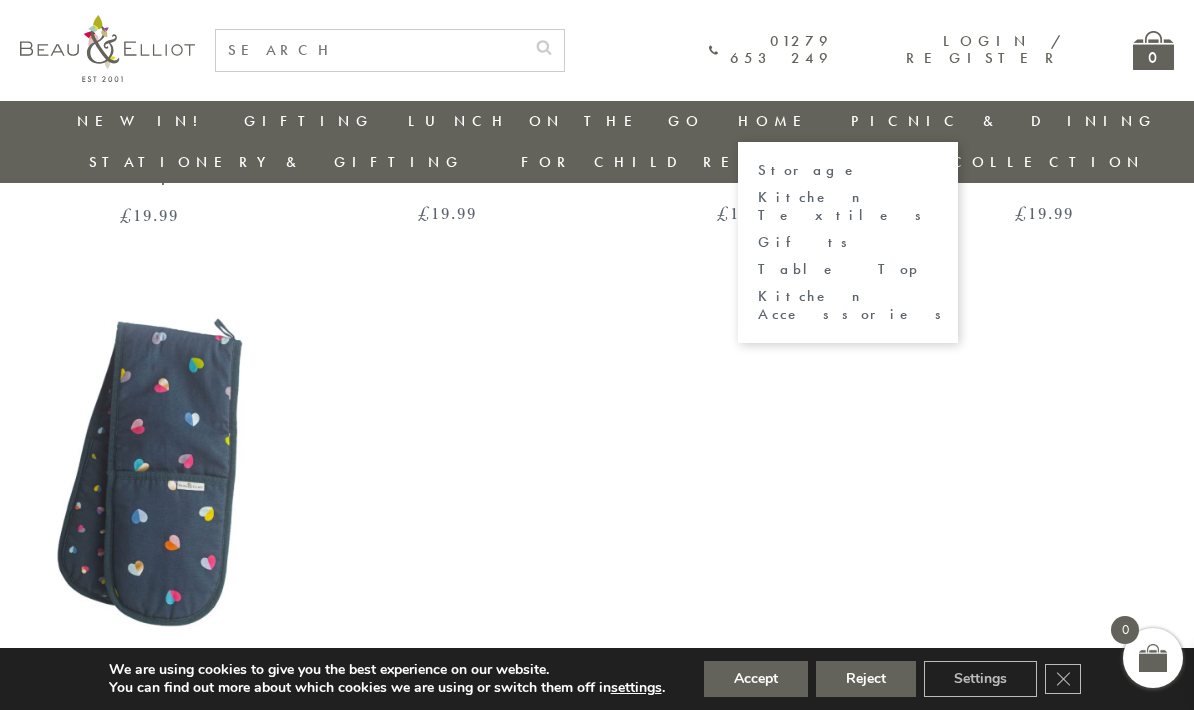click on "Table Top" at bounding box center (848, 269) 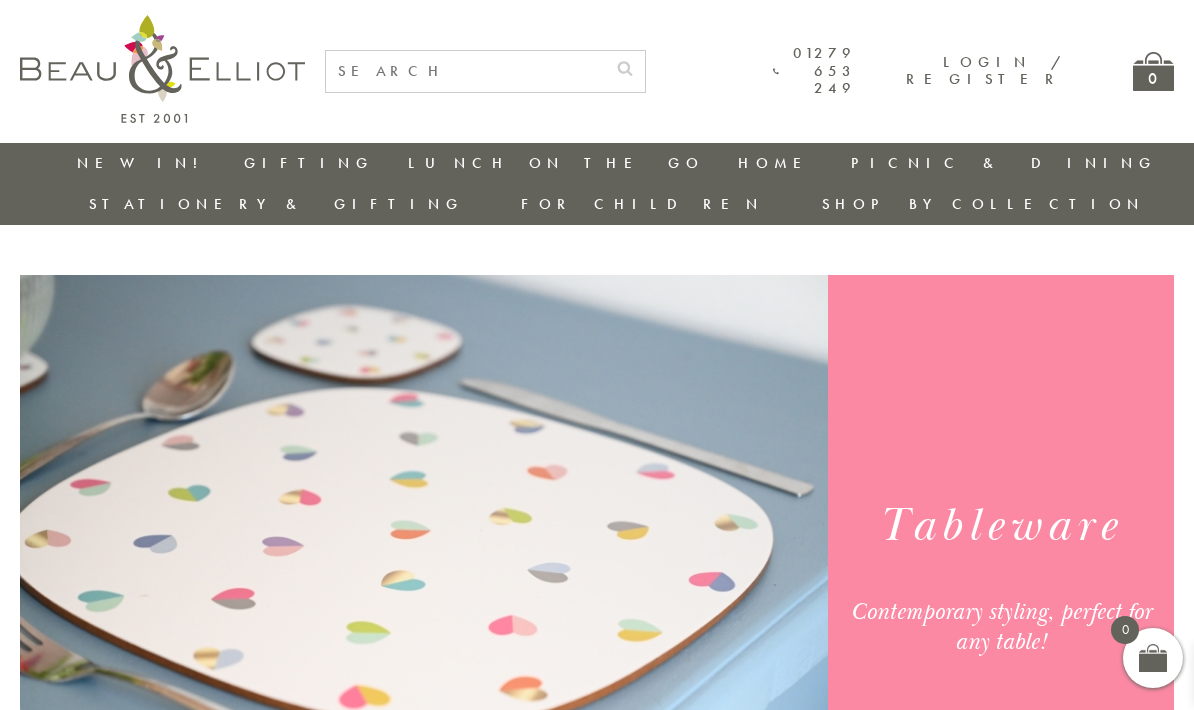 scroll, scrollTop: 0, scrollLeft: 0, axis: both 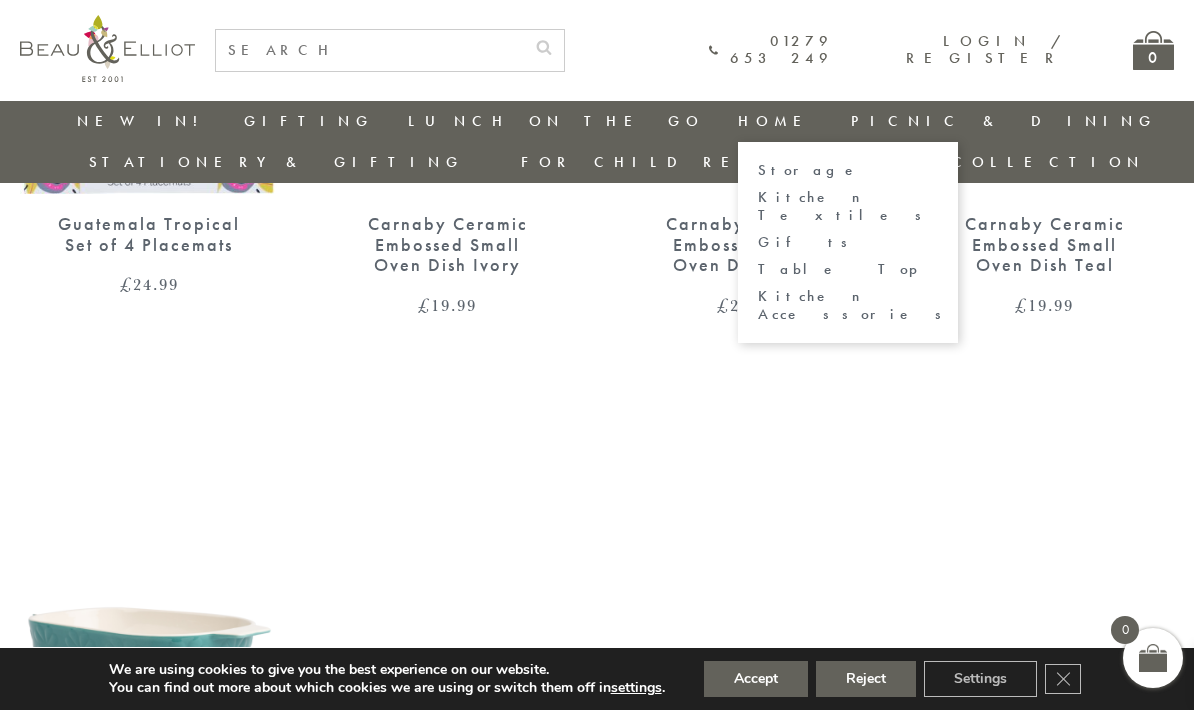 click on "Kitchen Accessories" at bounding box center (848, 305) 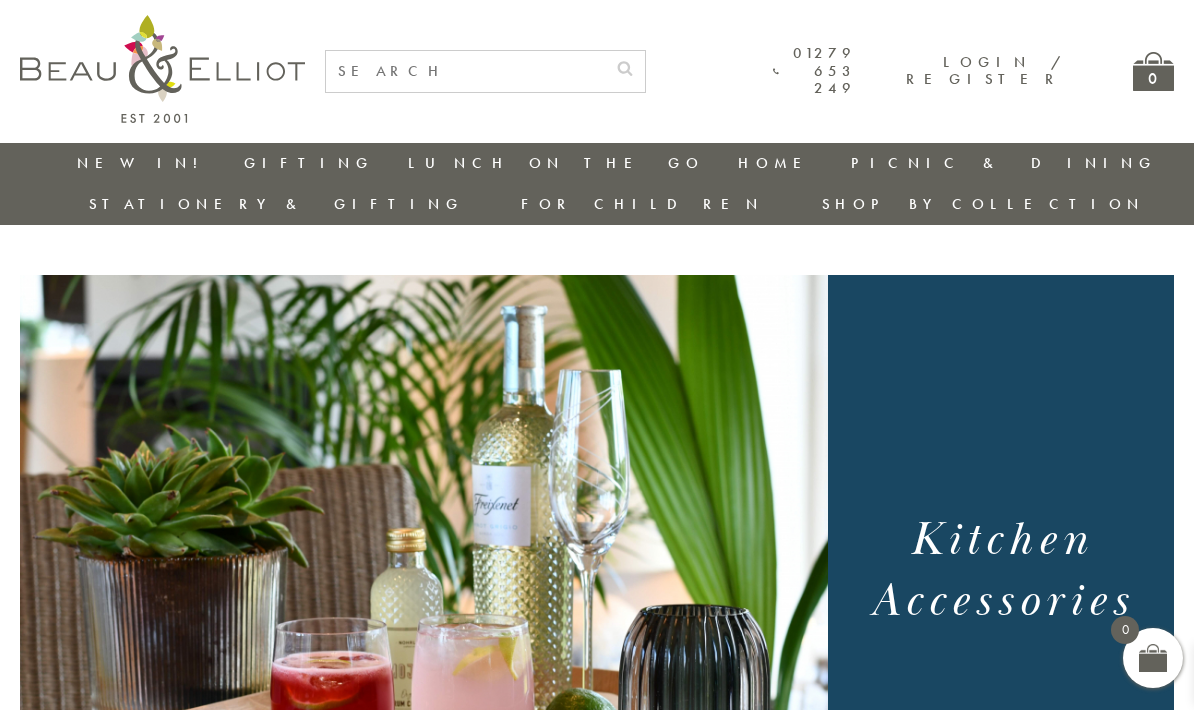 scroll, scrollTop: 0, scrollLeft: 0, axis: both 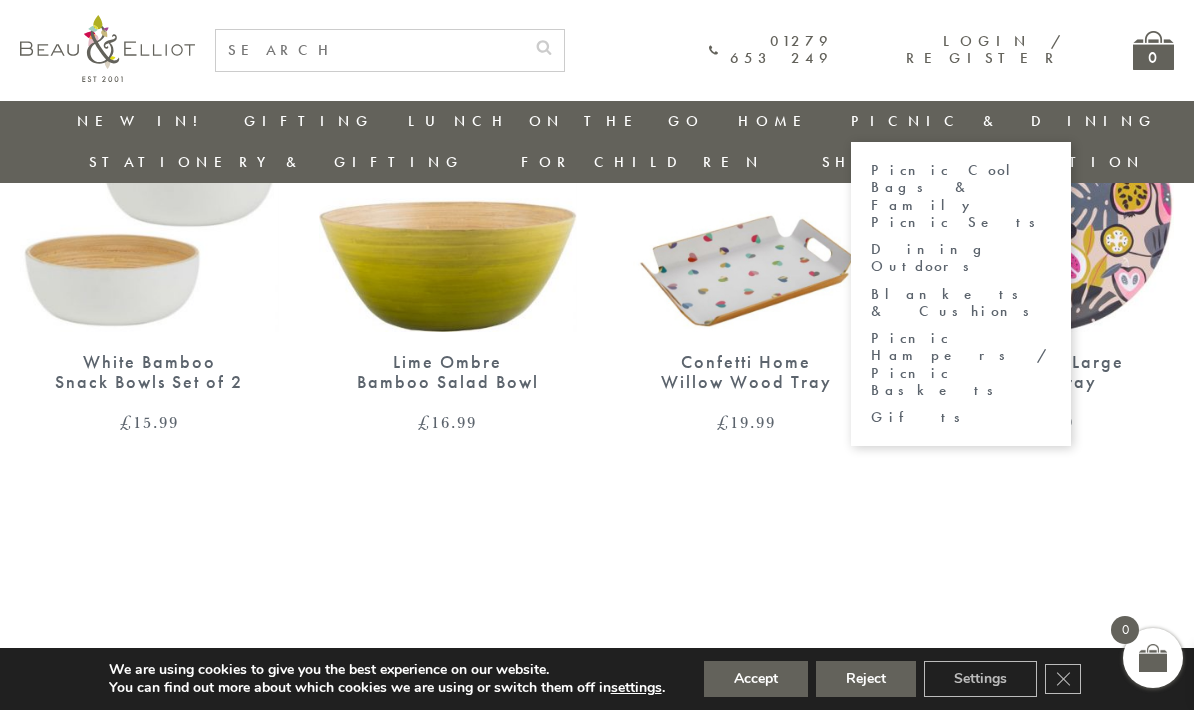 click on "Picnic & Dining" at bounding box center [1004, 121] 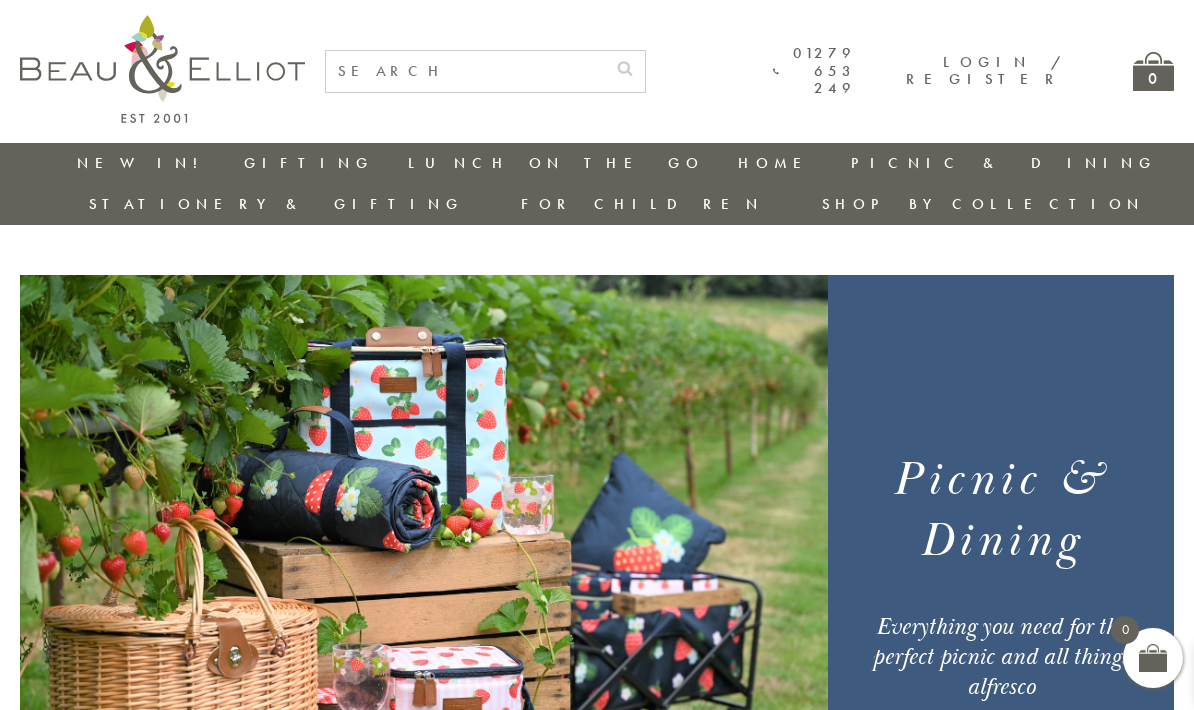scroll, scrollTop: 0, scrollLeft: 0, axis: both 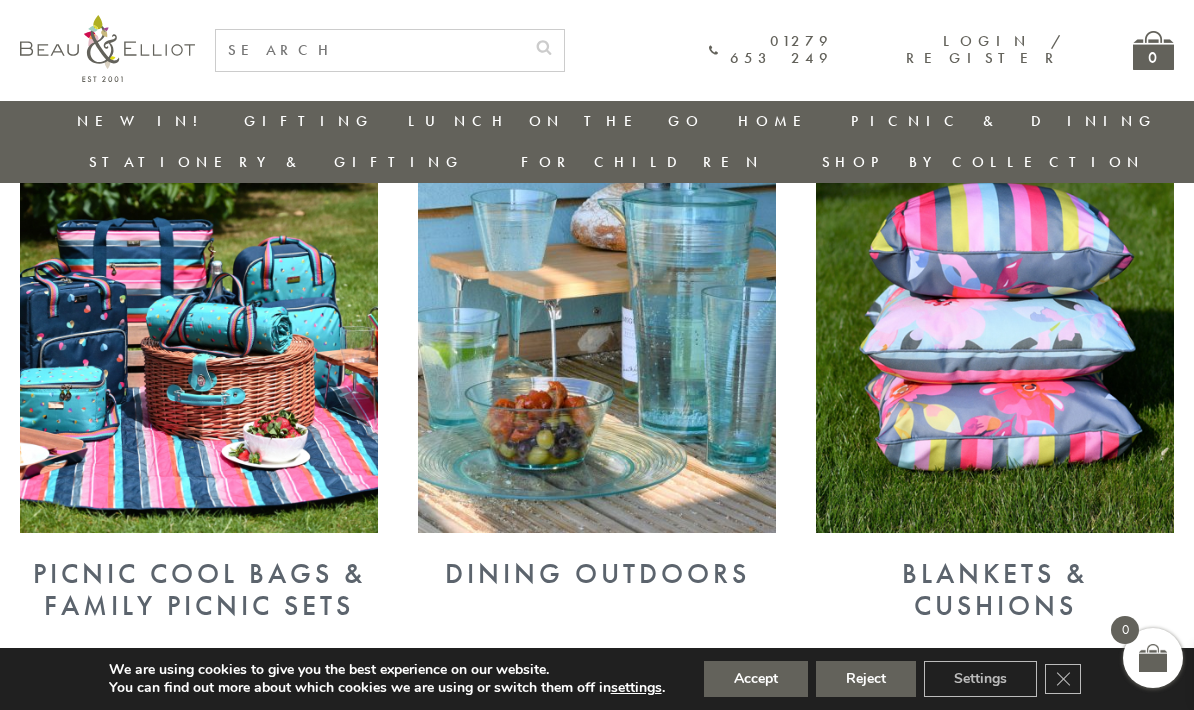 click at bounding box center [199, 326] 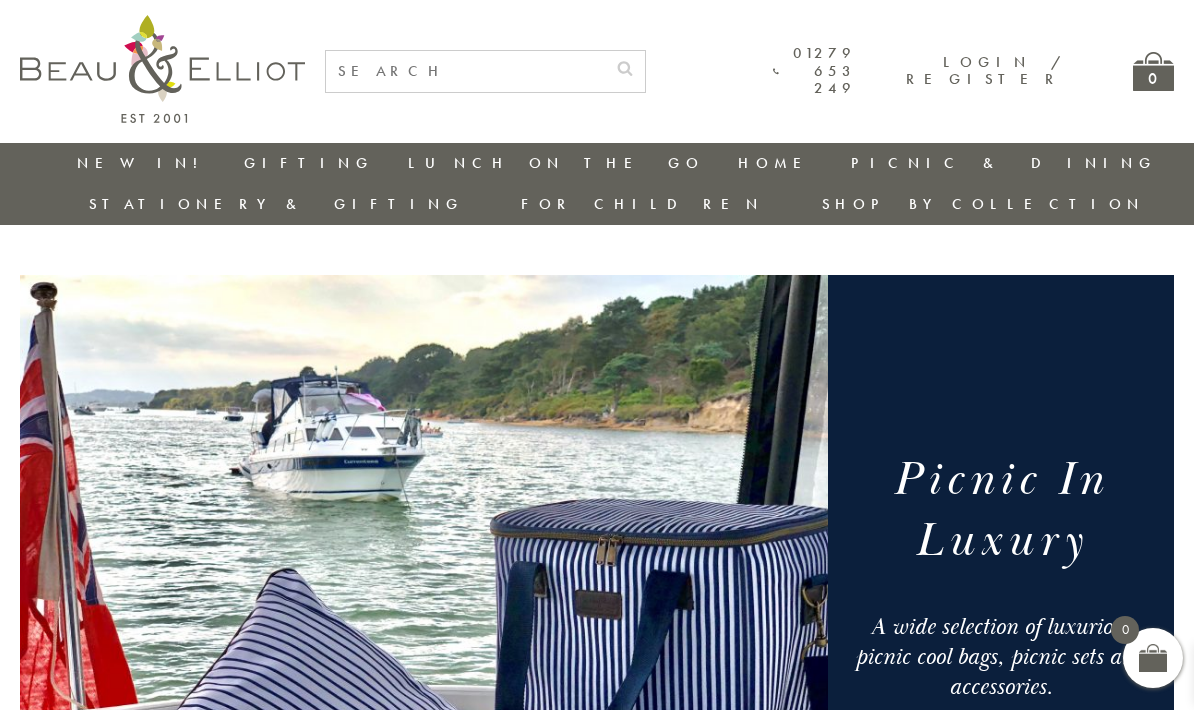 scroll, scrollTop: 0, scrollLeft: 0, axis: both 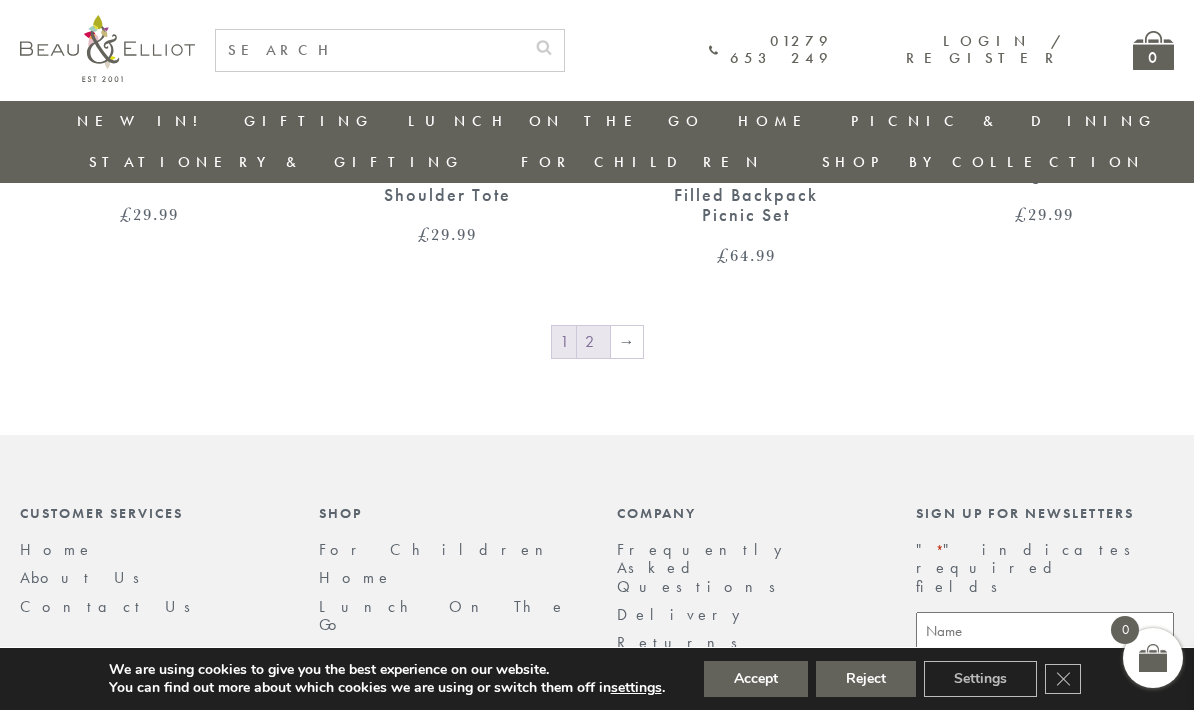 click on "2" at bounding box center [593, 342] 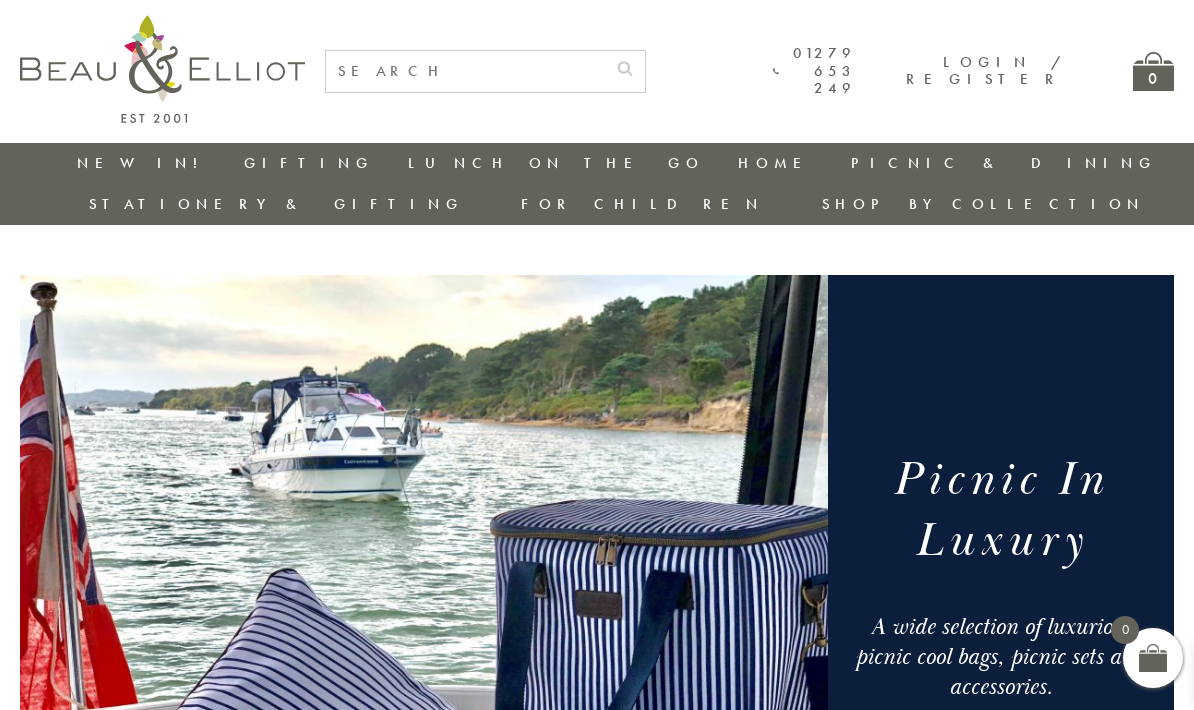 scroll, scrollTop: 0, scrollLeft: 0, axis: both 